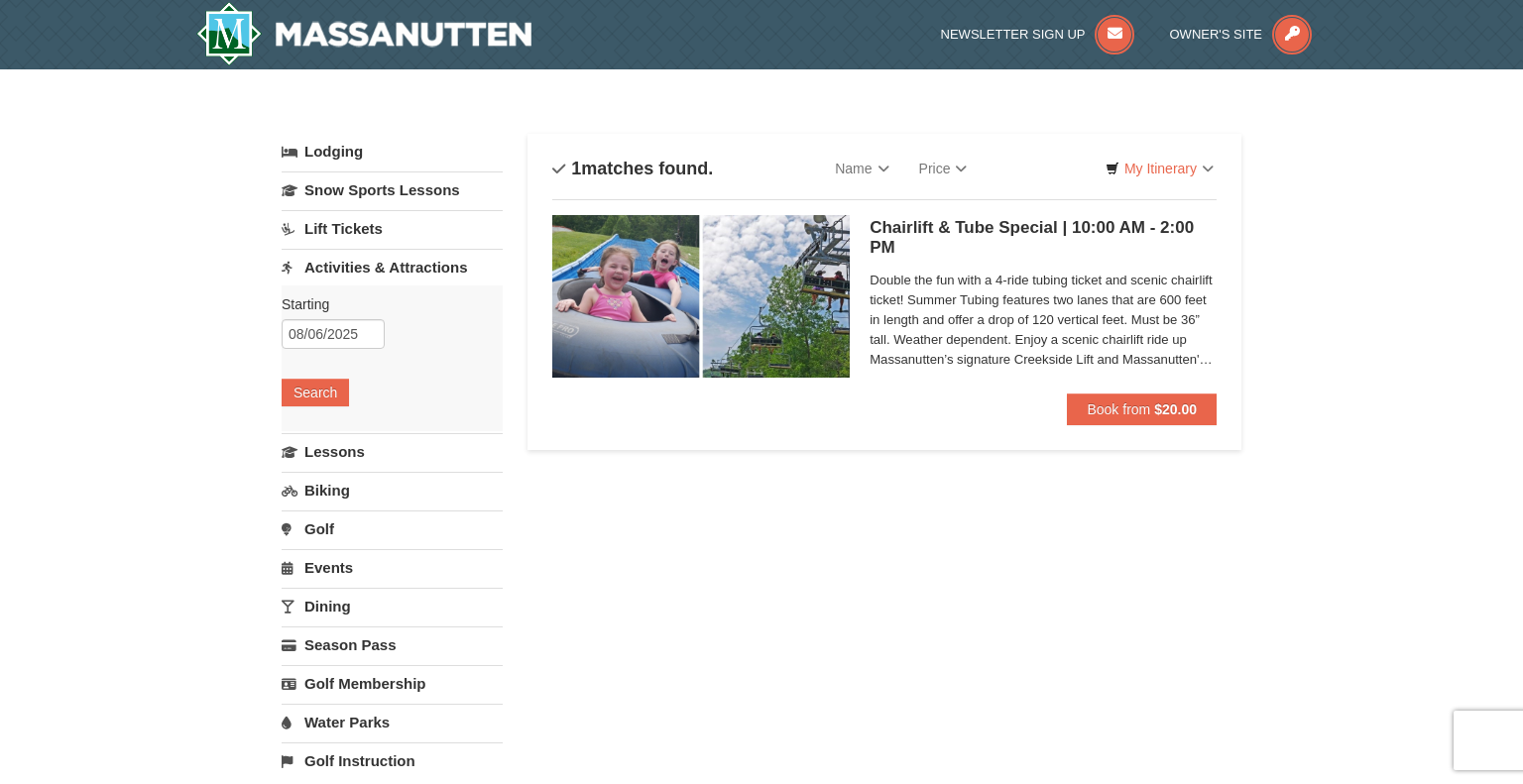 scroll, scrollTop: 0, scrollLeft: 0, axis: both 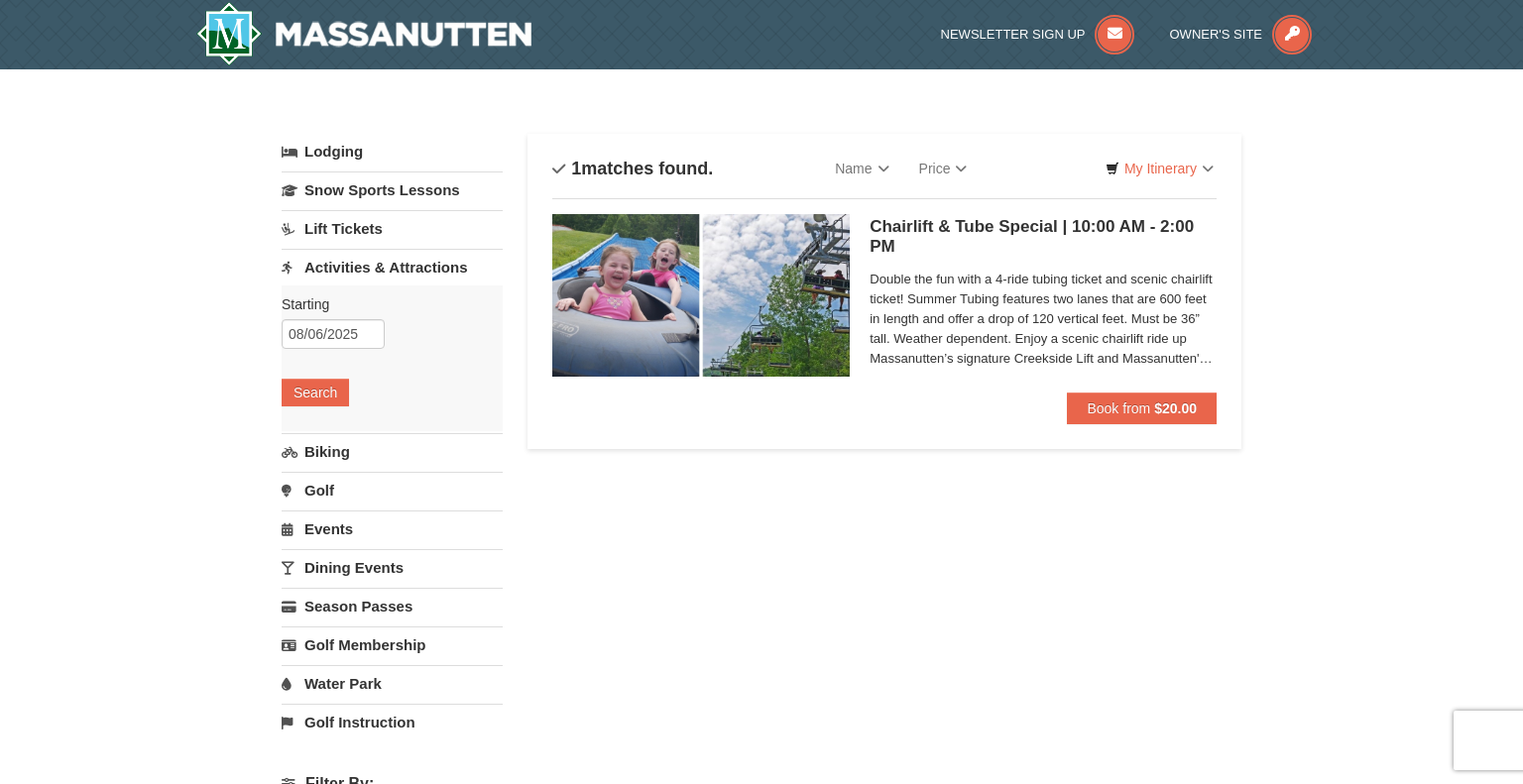 click on "Activities & Attractions" at bounding box center (392, 267) 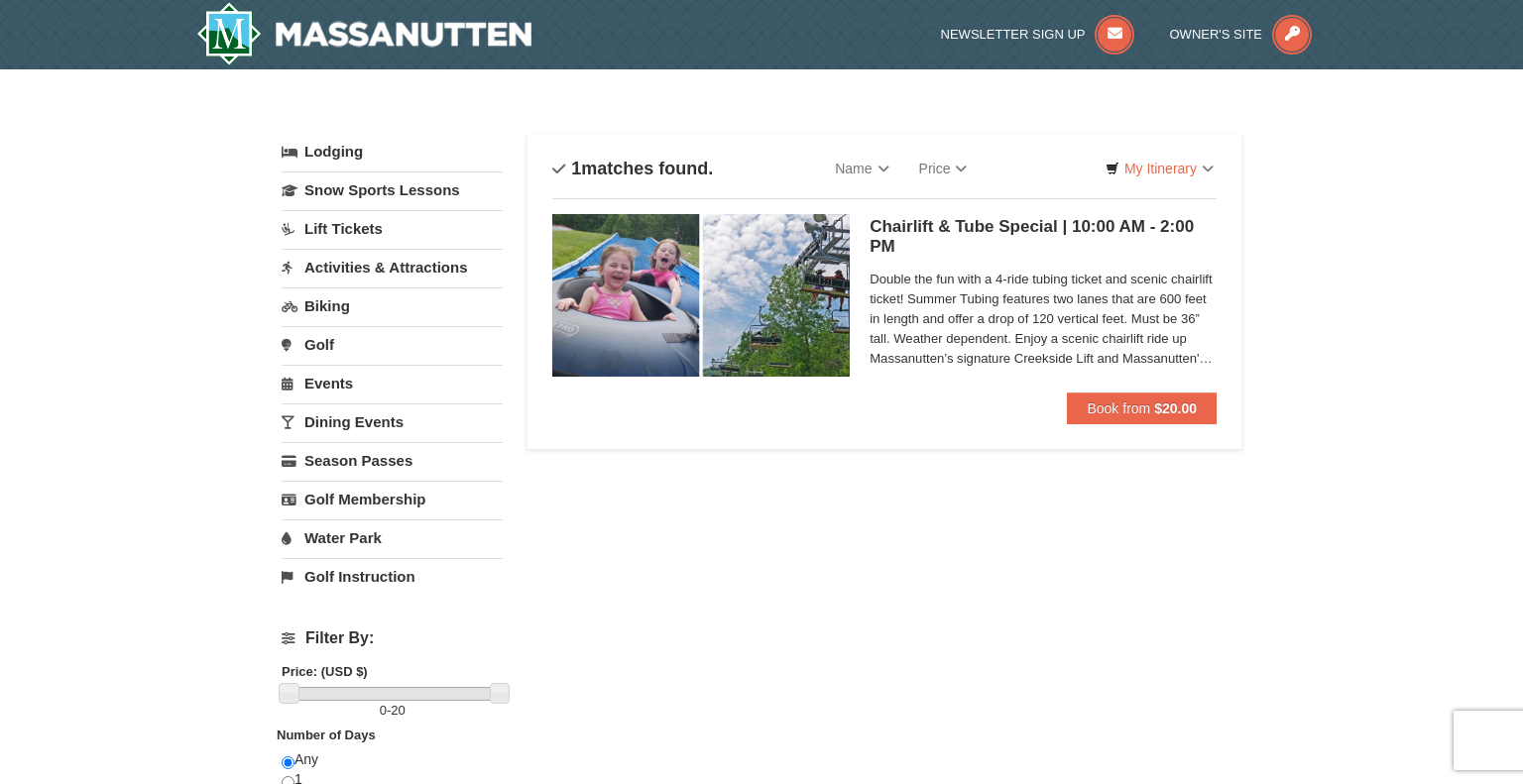 click on "Activities & Attractions" at bounding box center [392, 267] 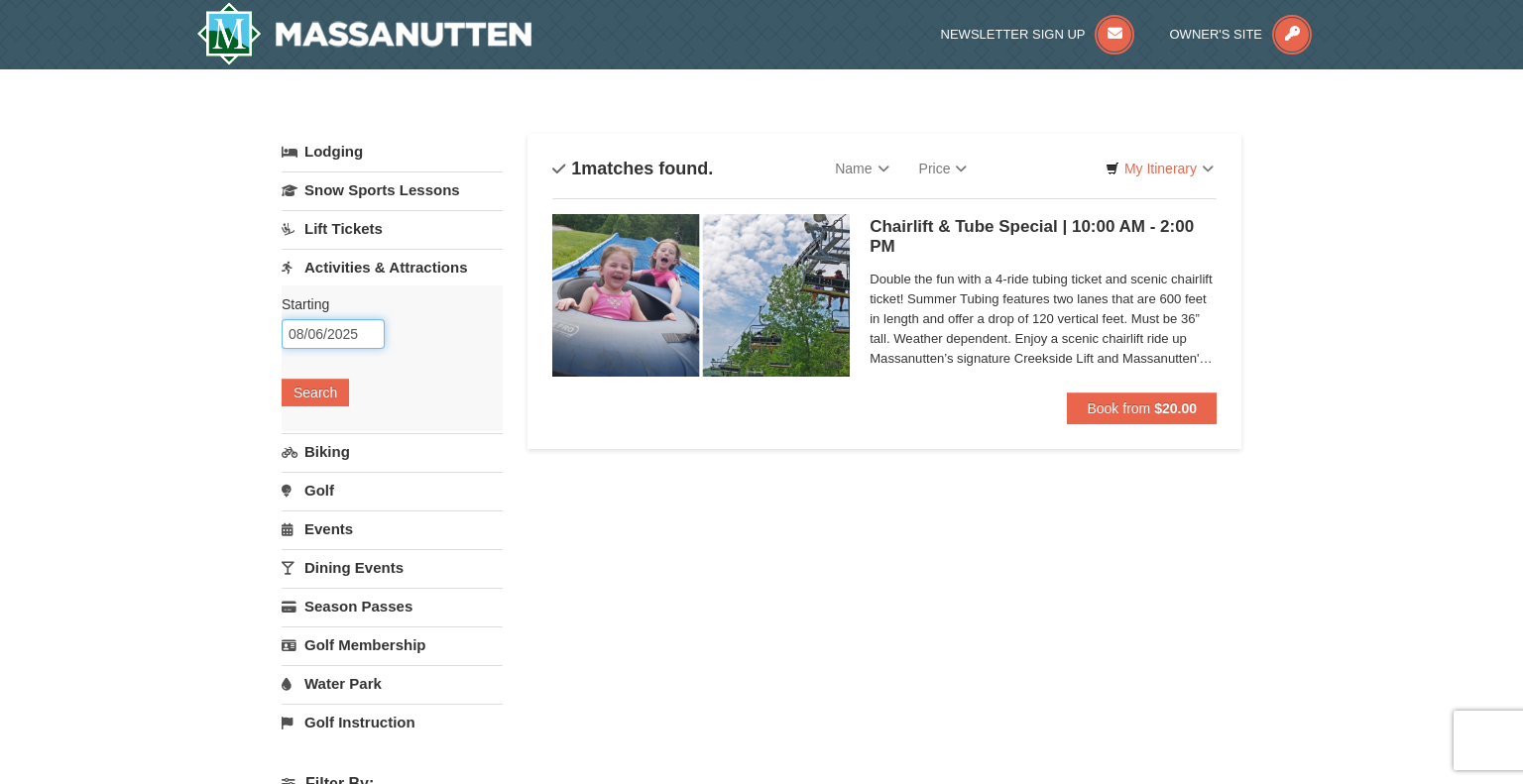 click on "08/06/2025" at bounding box center [333, 334] 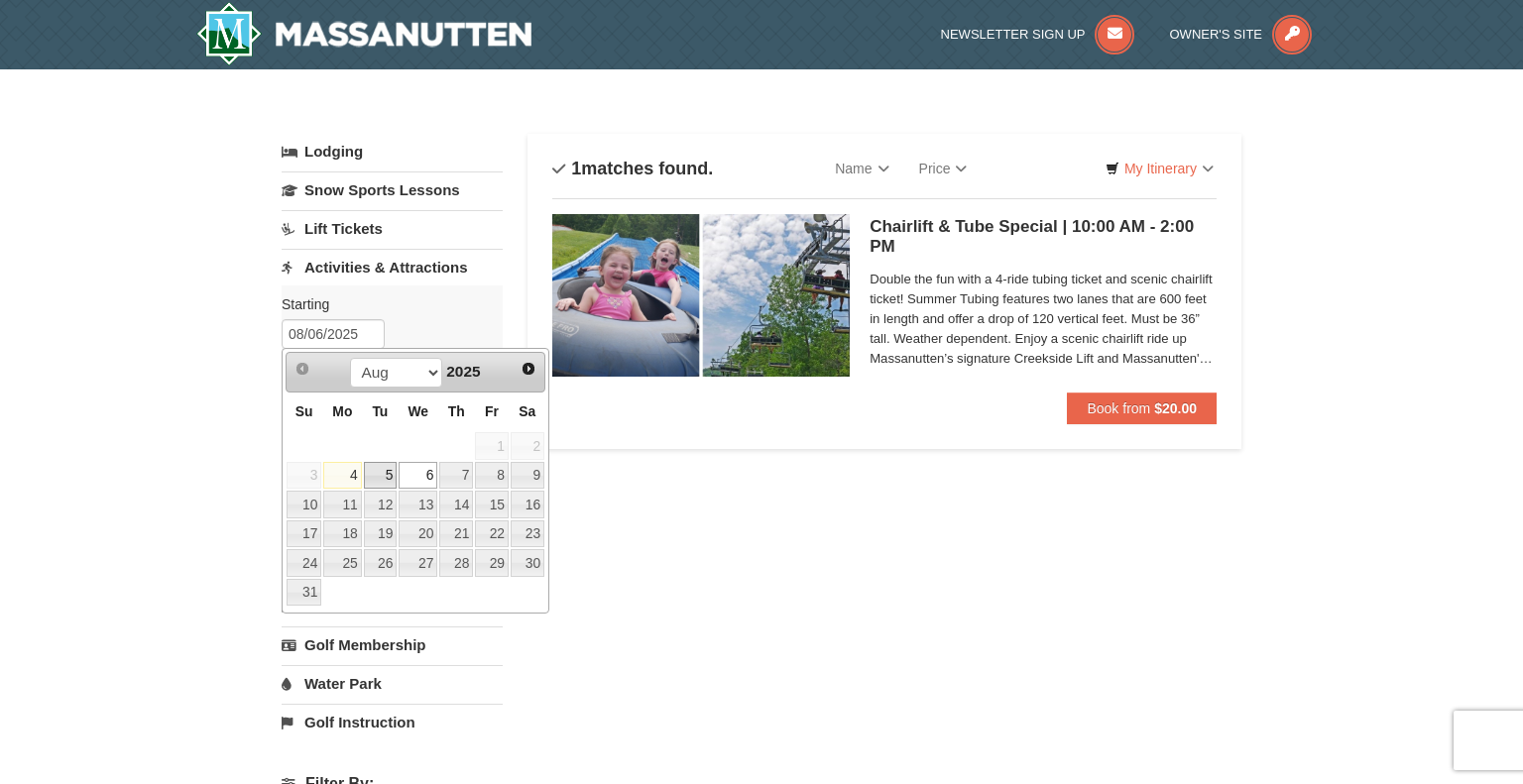 click on "5" at bounding box center (381, 476) 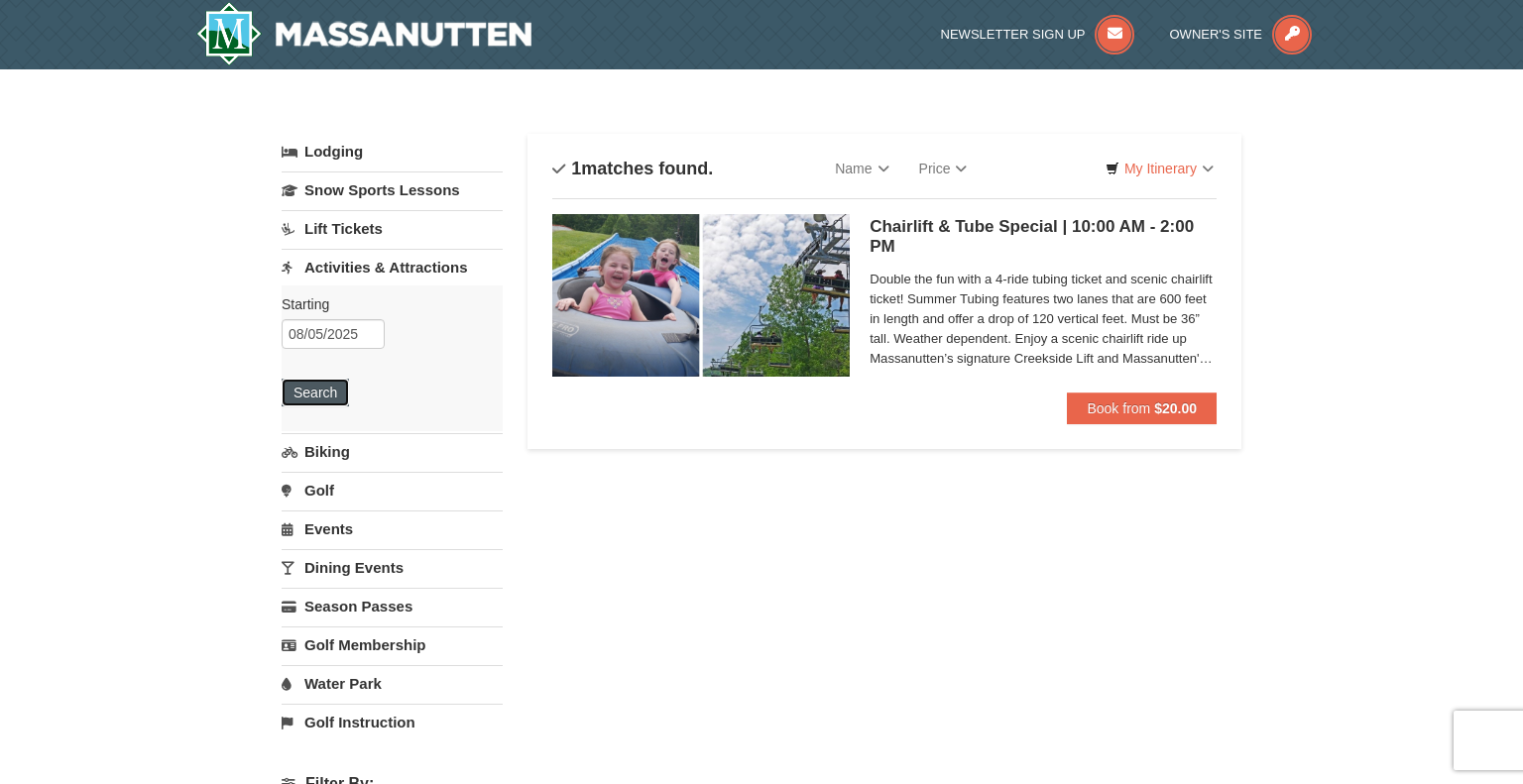click on "Search" at bounding box center [315, 392] 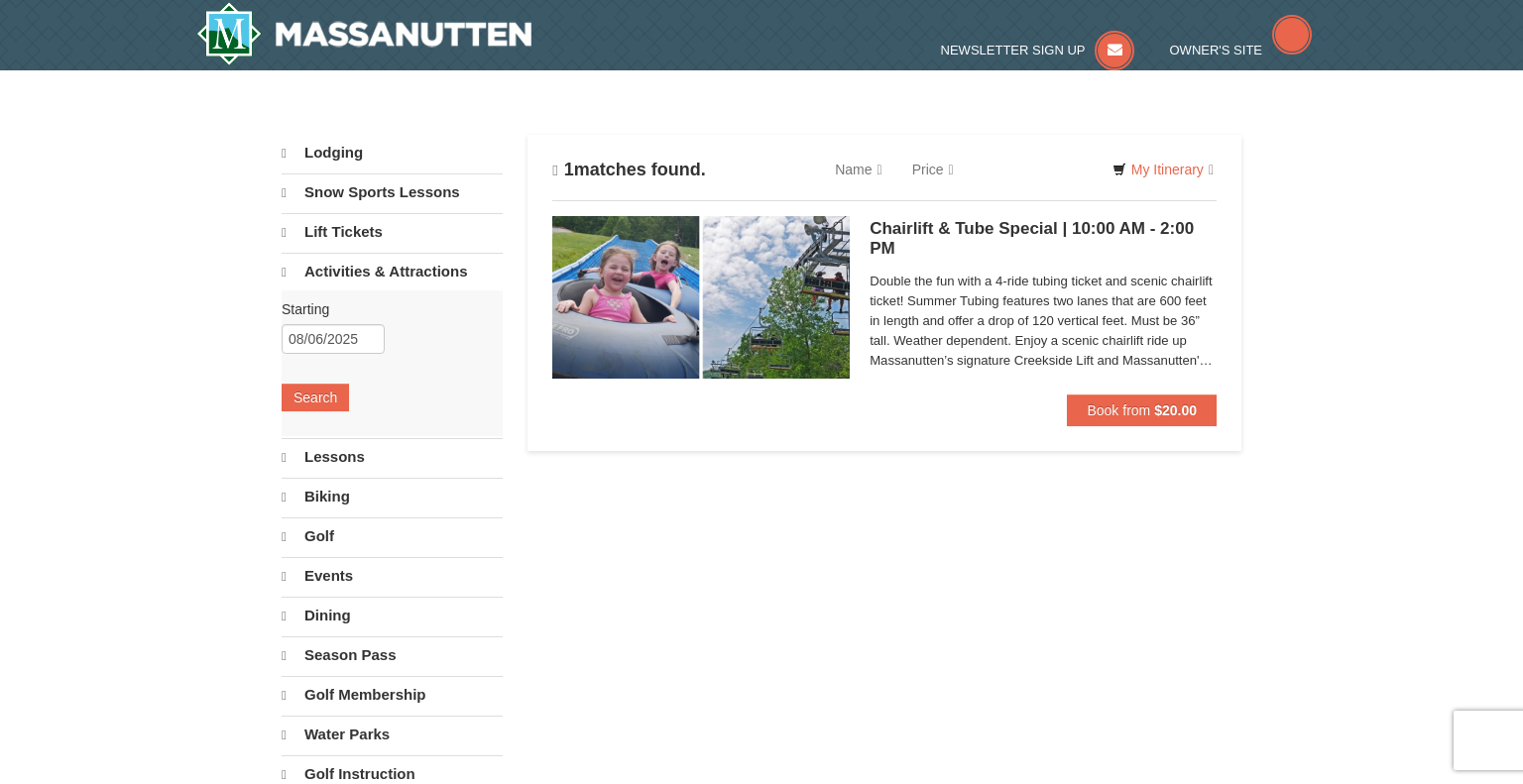 scroll, scrollTop: 0, scrollLeft: 0, axis: both 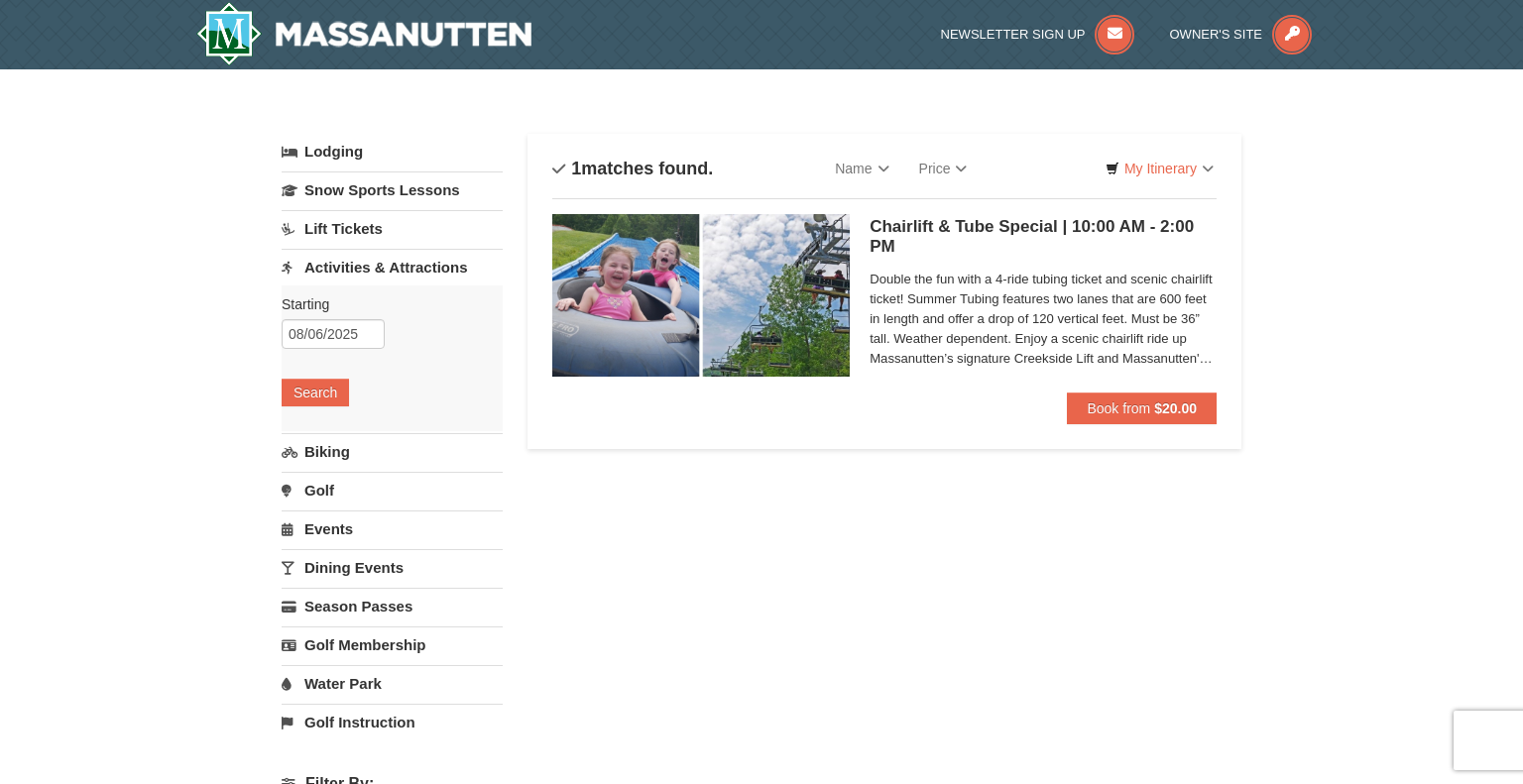 click on "Double the fun with a 4-ride tubing ticket and scenic chairlift ticket!
Summer Tubing features two lanes that are 600 feet in length and offer a drop of 120 vertical feet. Must be 36” tall. Weather dependent.
Enjoy a scenic chairlift ride up Massanutten’s signature Creekside Lift and Massanutten's NEW Peak Express Lift. Bring a camera to capture the panoramic views of the surrounding ski slopes and mountains." at bounding box center [1043, 319] 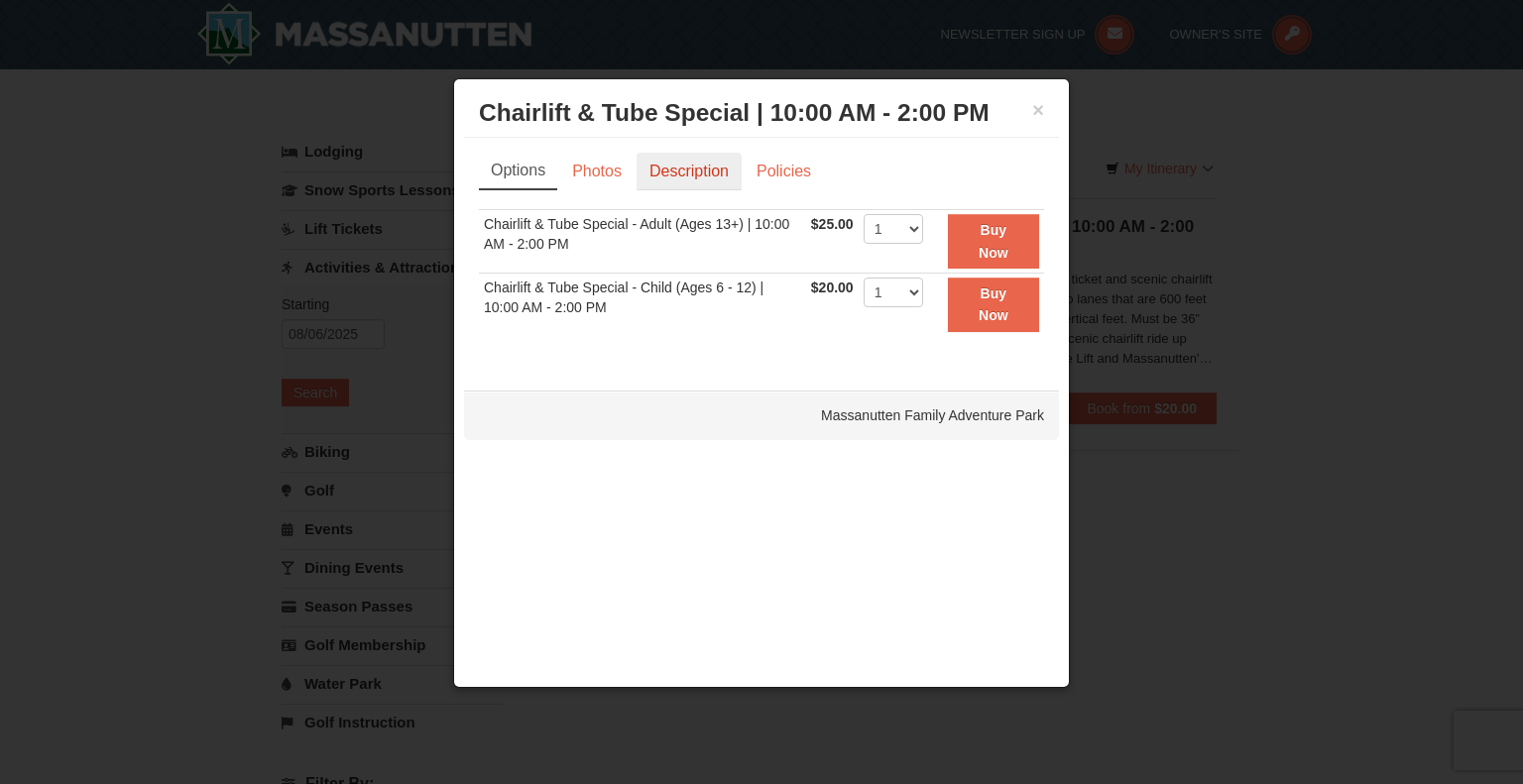 click on "Description" at bounding box center [689, 171] 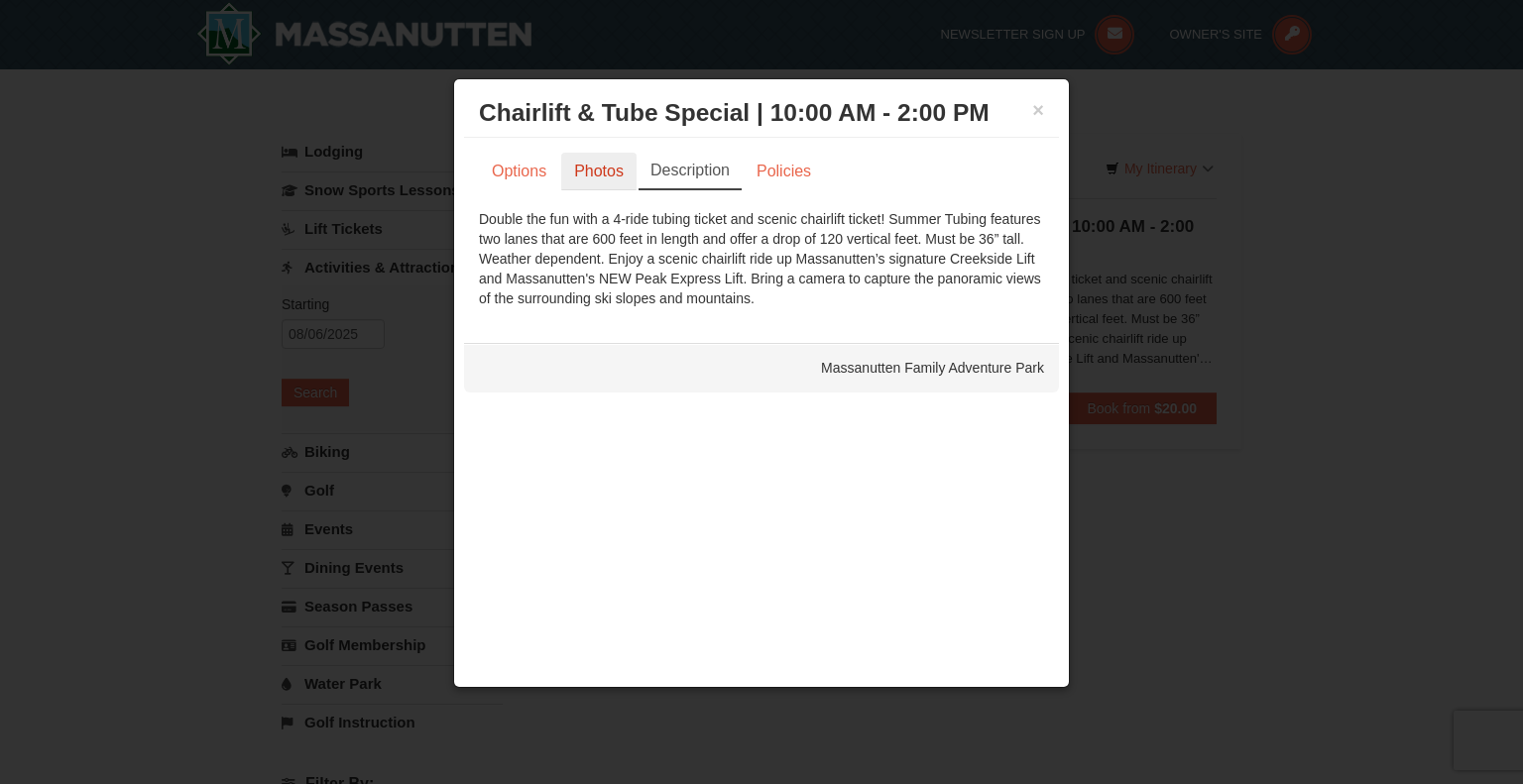click on "Photos" at bounding box center [599, 171] 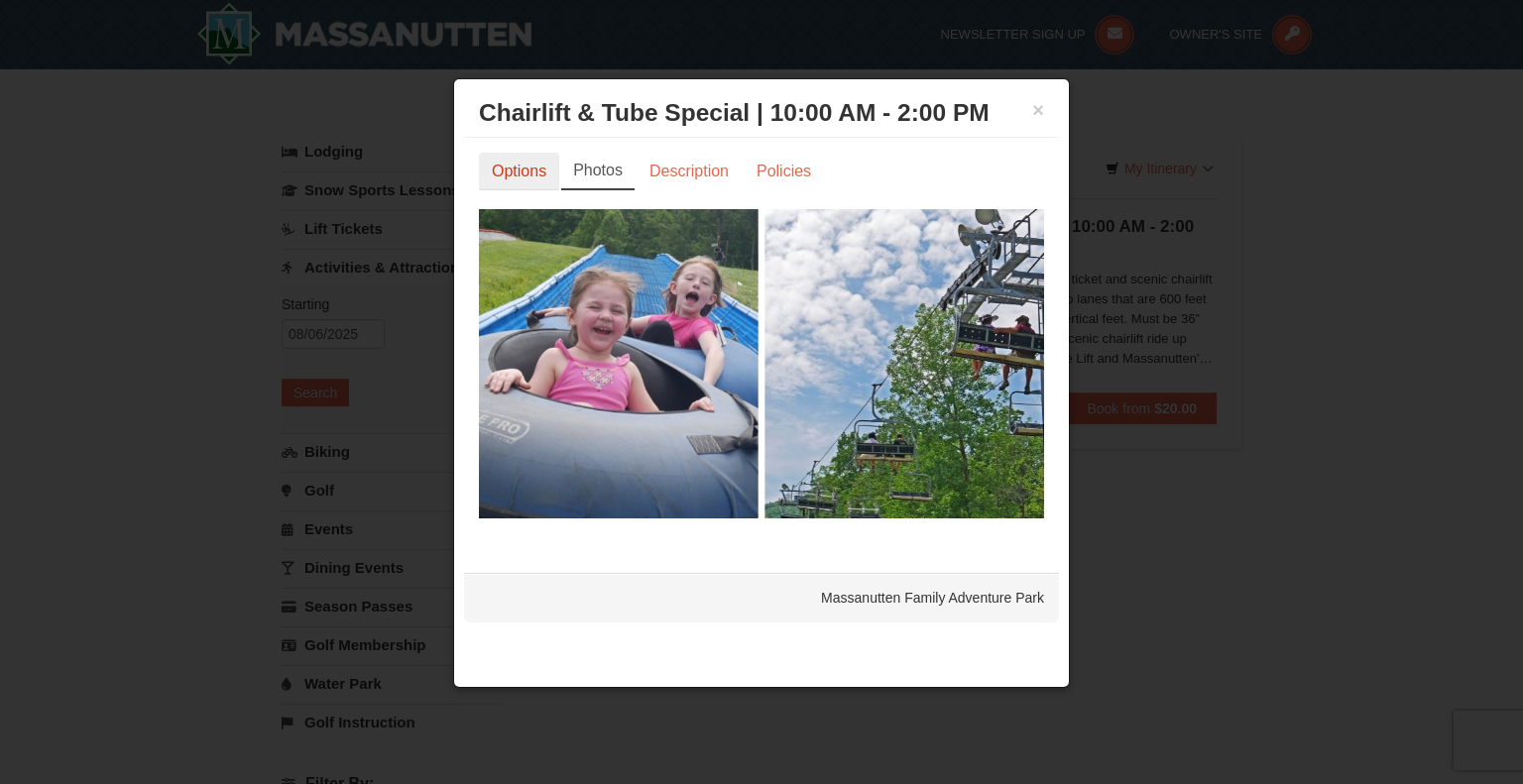 click on "Options" at bounding box center (519, 171) 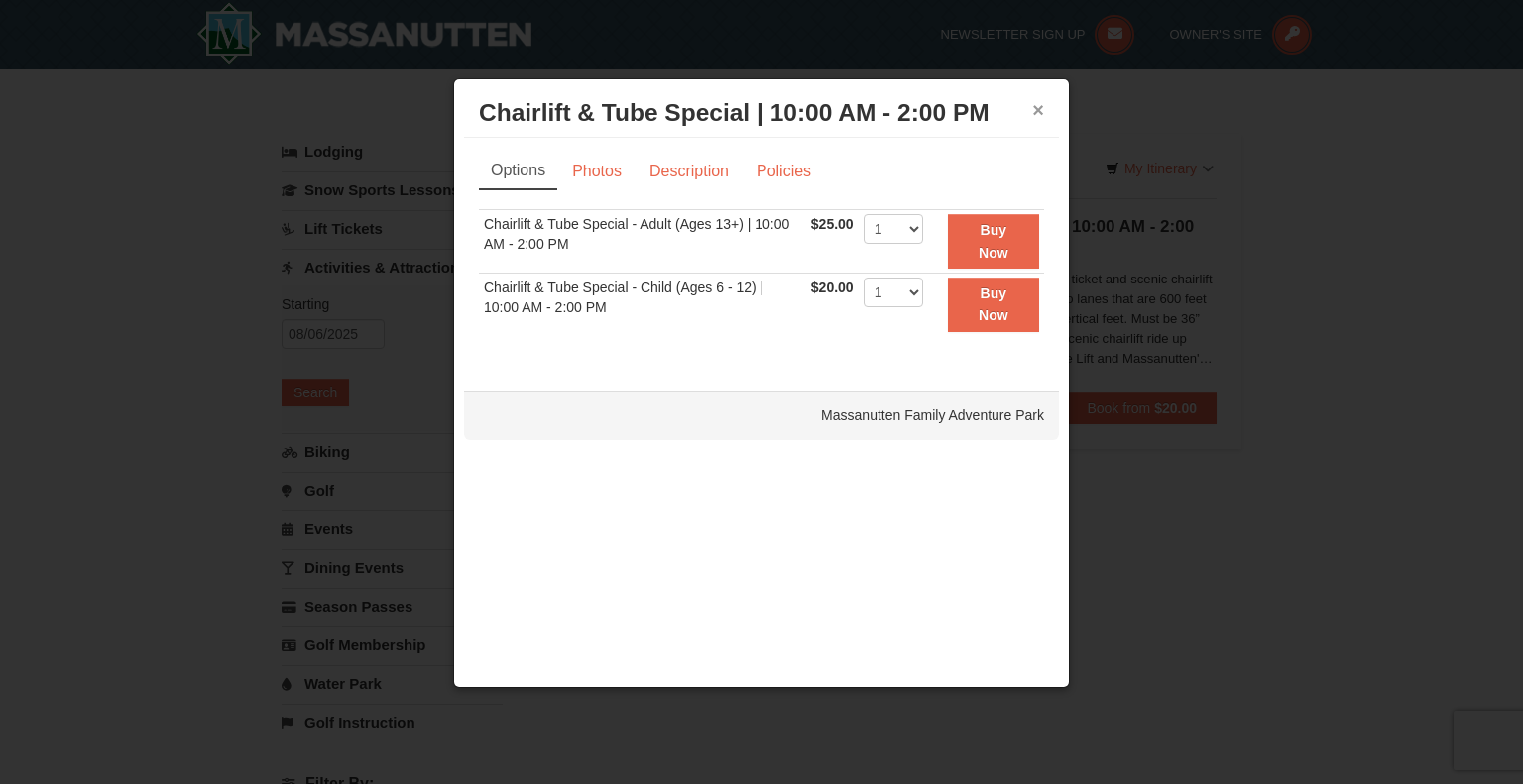 click on "×" at bounding box center [1038, 110] 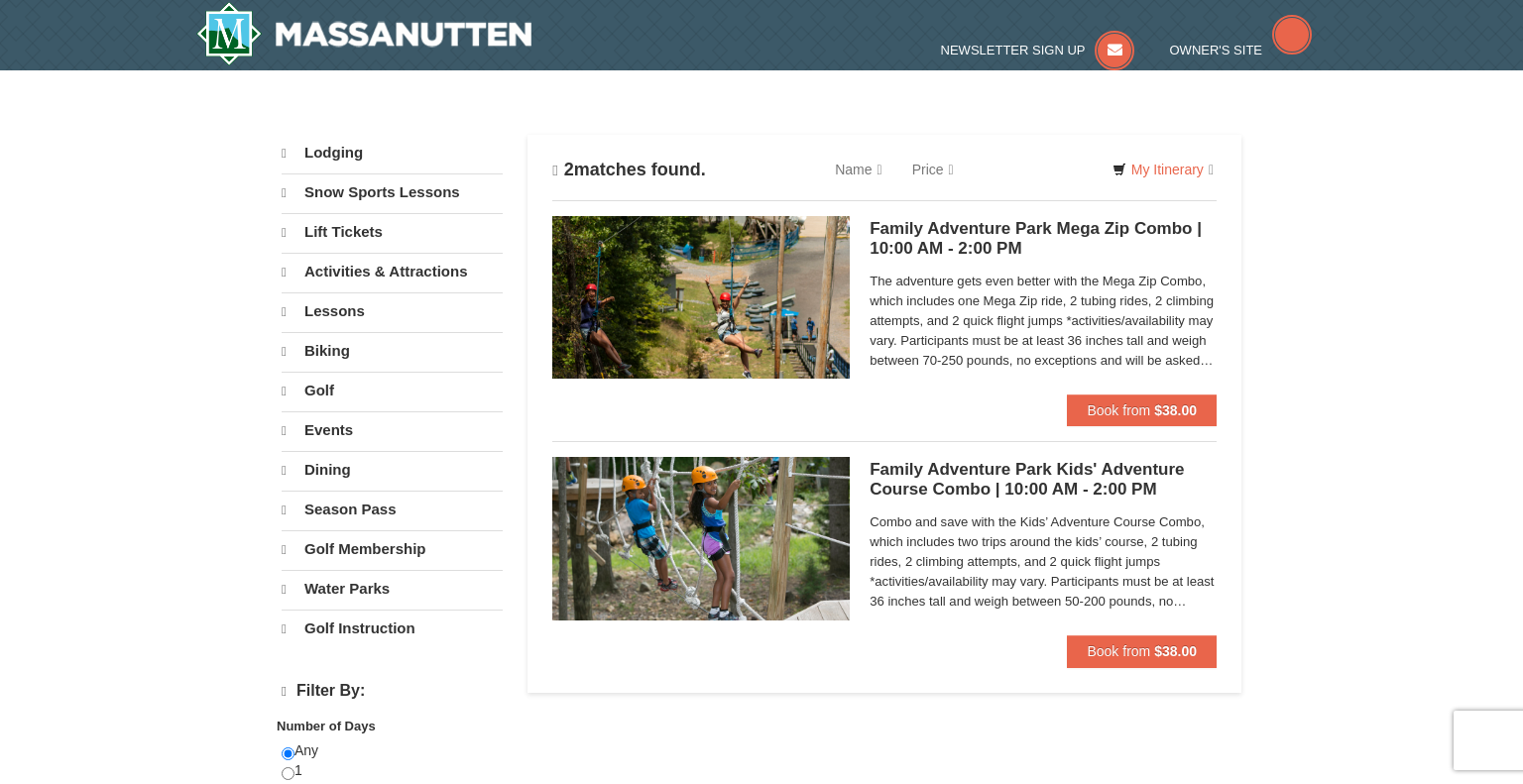 scroll, scrollTop: 0, scrollLeft: 0, axis: both 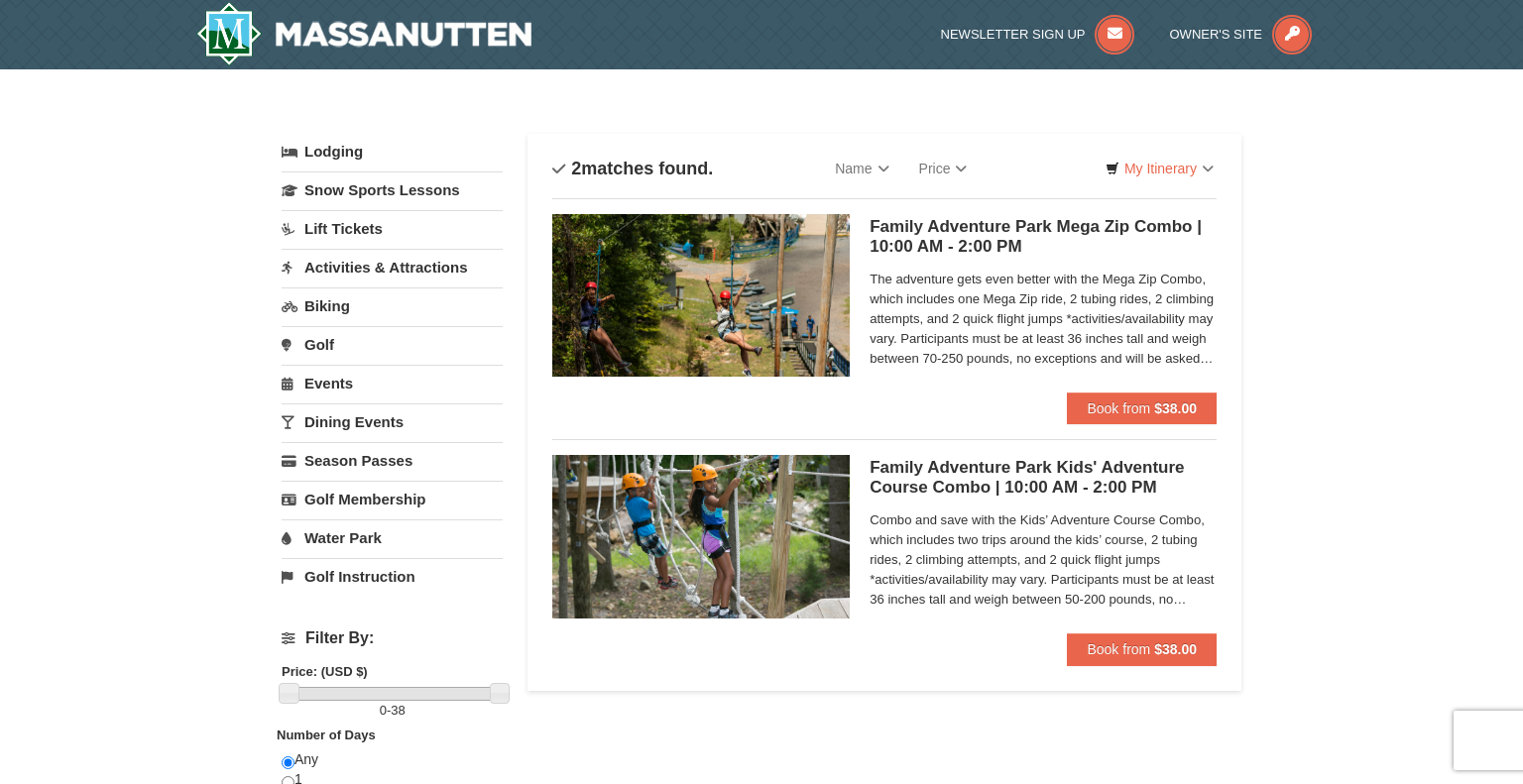 click on "The adventure gets even better with the Mega Zip Combo, which includes one Mega Zip ride, 2 tubing rides, 2 climbing attempts, and 2 quick flight jumps *activities/availability may vary. Participants must be at least 36 inches tall and weigh between 70-250 pounds, no exceptions and will be asked to weigh in to ensure they are within designated weight range. A signed waiver will be required from all participants; minors will need a parent or guardian to complete the waiver. Children 10 and younger need an adult to participate. Closed toed shoes are required." at bounding box center (1043, 319) 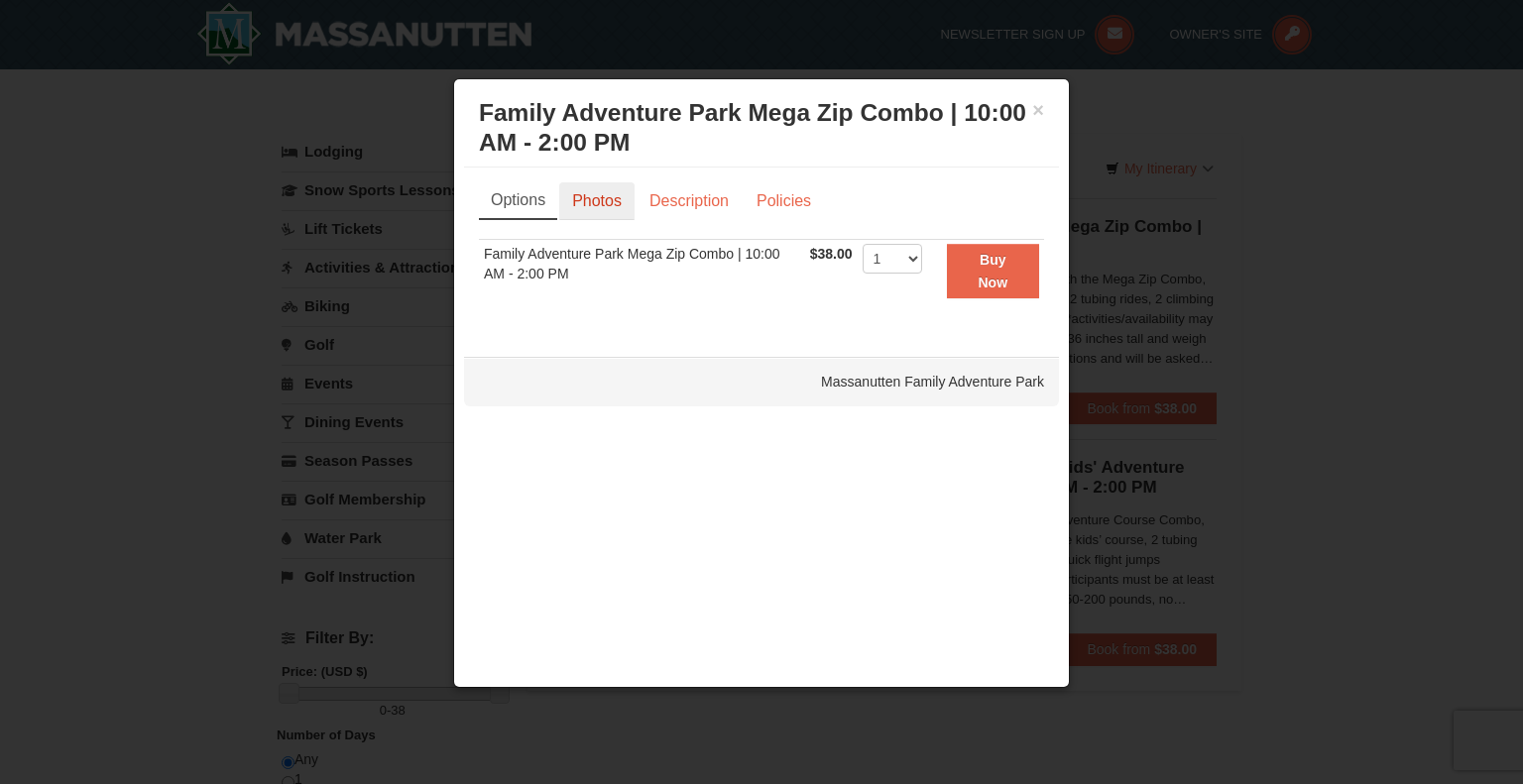 click on "Photos" at bounding box center [597, 201] 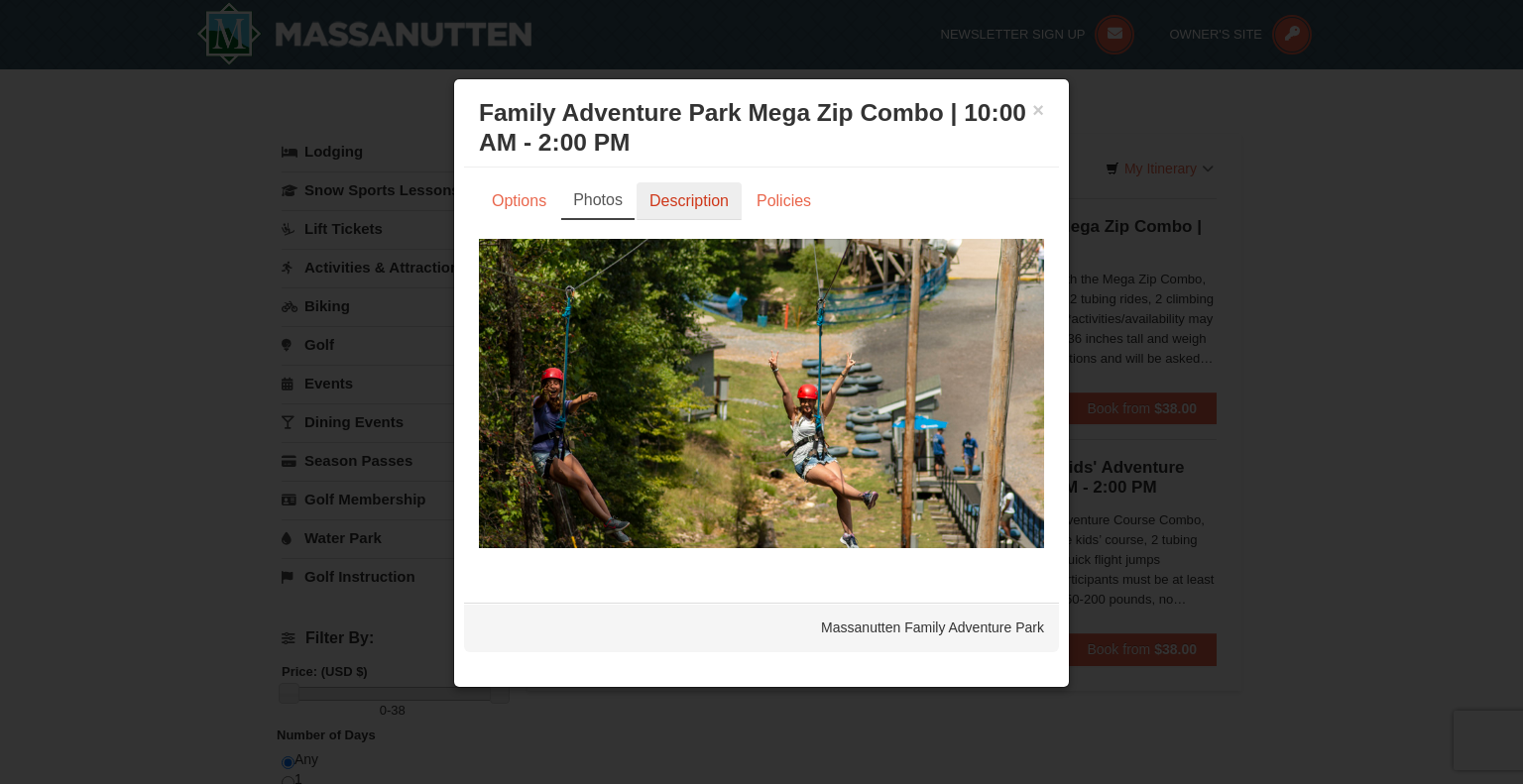click on "Description" at bounding box center (689, 201) 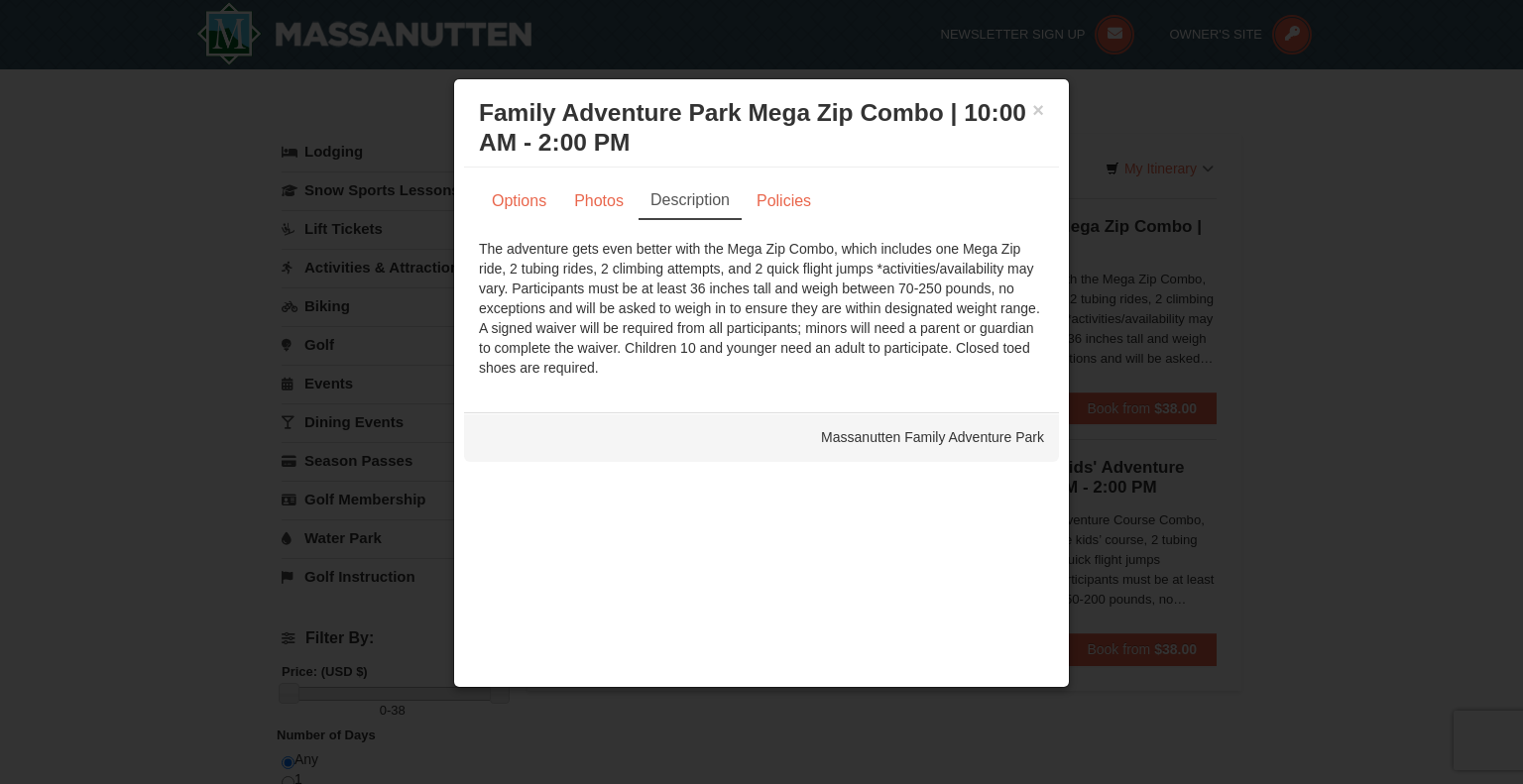 click at bounding box center (762, 392) 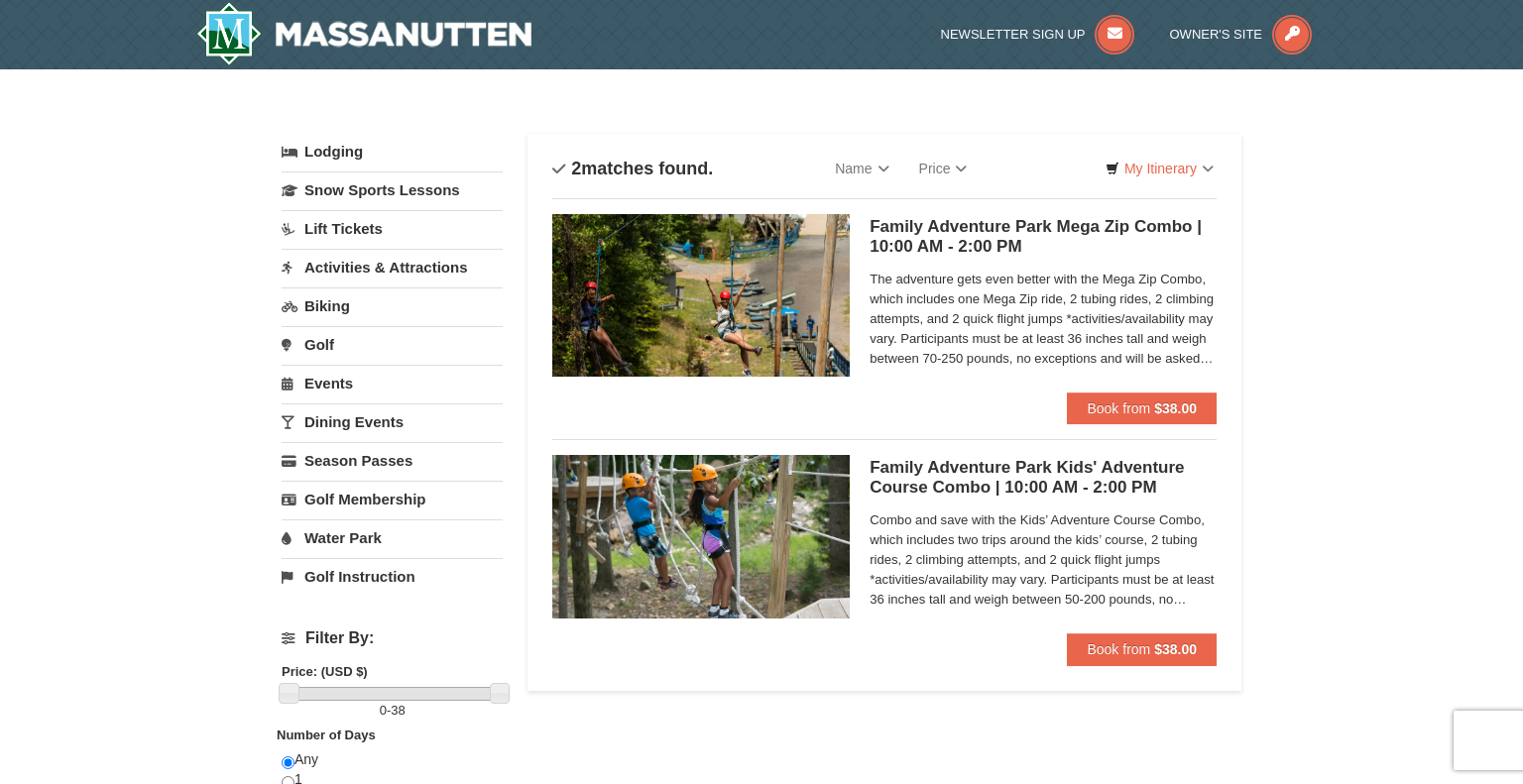 click on "Combo and save with the Kids’ Adventure Course Combo, which includes two trips around the kids’ course, 2 tubing rides, 2 climbing attempts, and 2 quick flight jumps *activities/availability may vary. Participants must be at least 36 inches tall and weigh between 50-200 pounds, no exceptions and will be asked to weigh in to ensure they are within designated weight range. A waiver, signed by a parent or guardian is required for all participants. For tubing, Children 10 and younger need an adult to participate. Closed toed shoes are required. | Ages 12 & Under" at bounding box center (1043, 560) 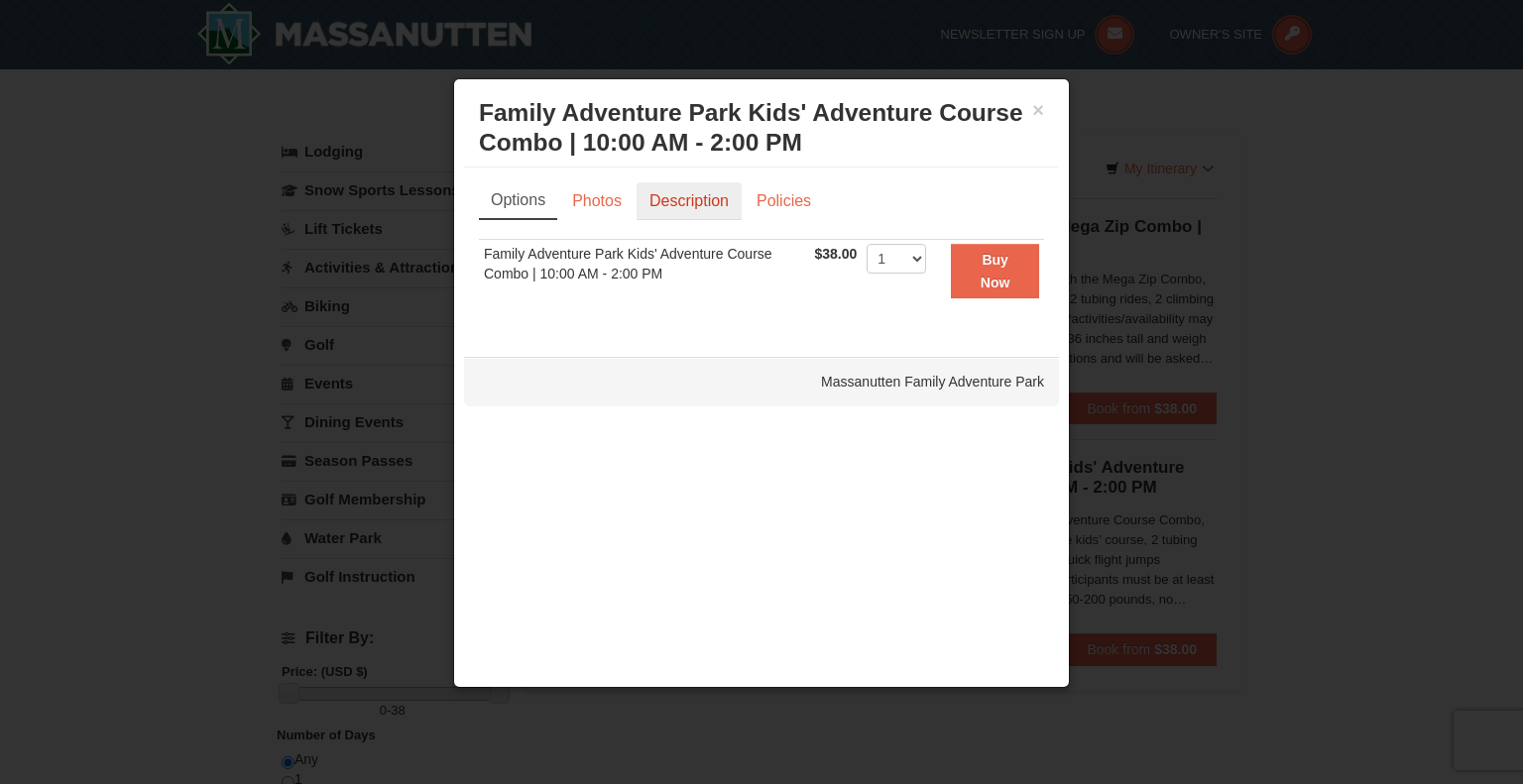 click on "Description" at bounding box center (689, 201) 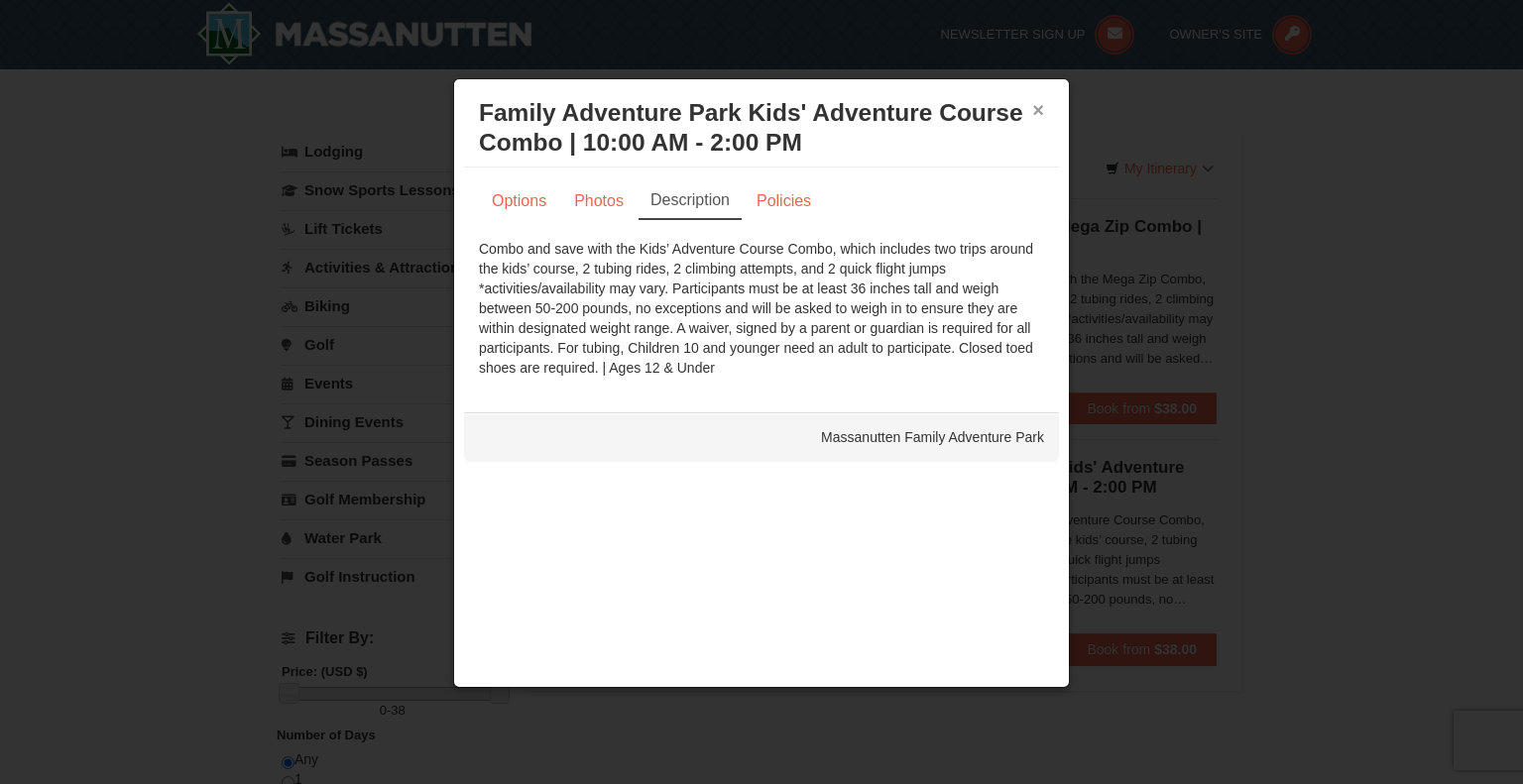 click on "×" at bounding box center (1038, 110) 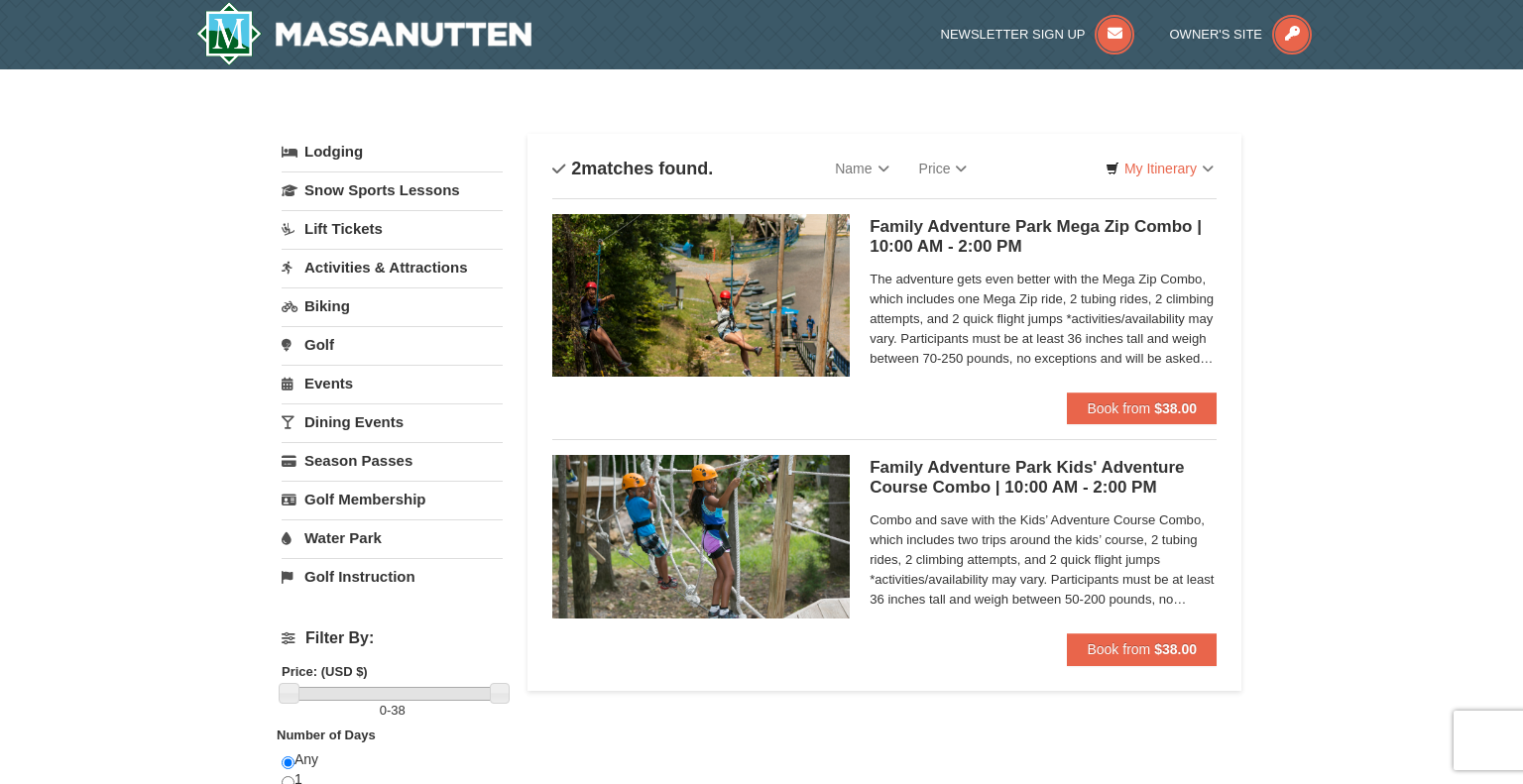 click on "The adventure gets even better with the Mega Zip Combo, which includes one Mega Zip ride, 2 tubing rides, 2 climbing attempts, and 2 quick flight jumps *activities/availability may vary. Participants must be at least 36 inches tall and weigh between 70-250 pounds, no exceptions and will be asked to weigh in to ensure they are within designated weight range. A signed waiver will be required from all participants; minors will need a parent or guardian to complete the waiver. Children 10 and younger need an adult to participate. Closed toed shoes are required." at bounding box center [1043, 319] 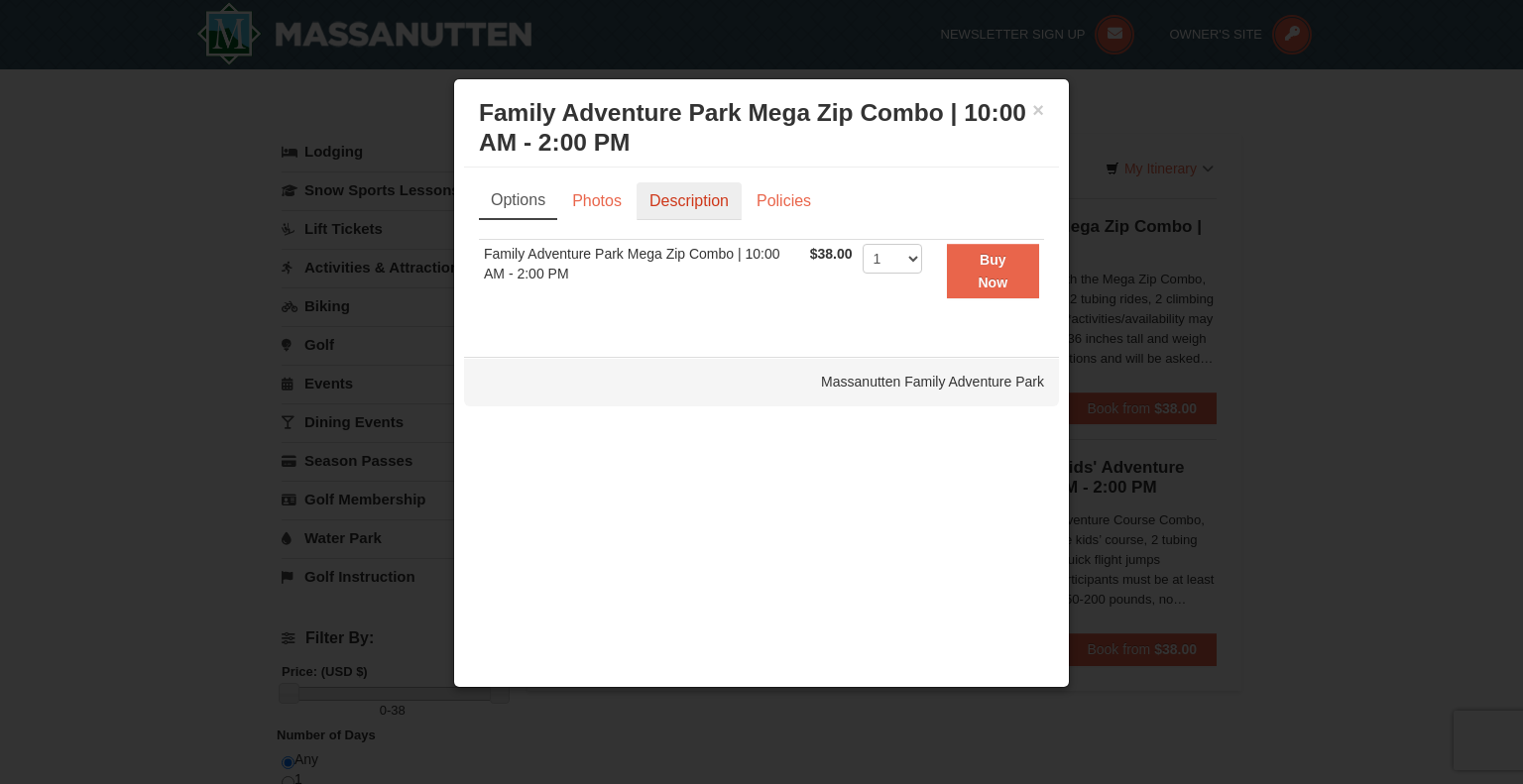 click on "Description" at bounding box center [689, 201] 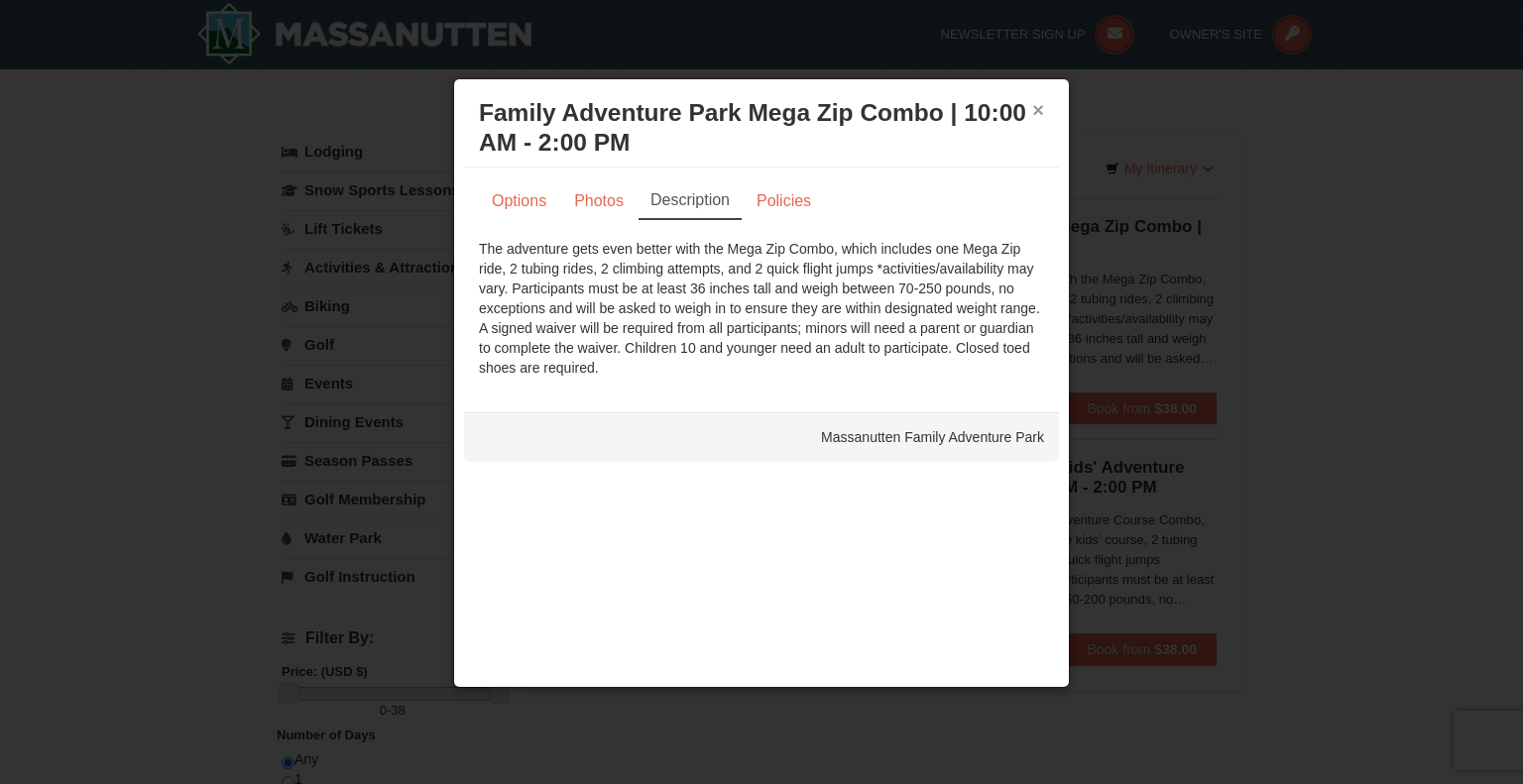 click on "×" at bounding box center [1038, 110] 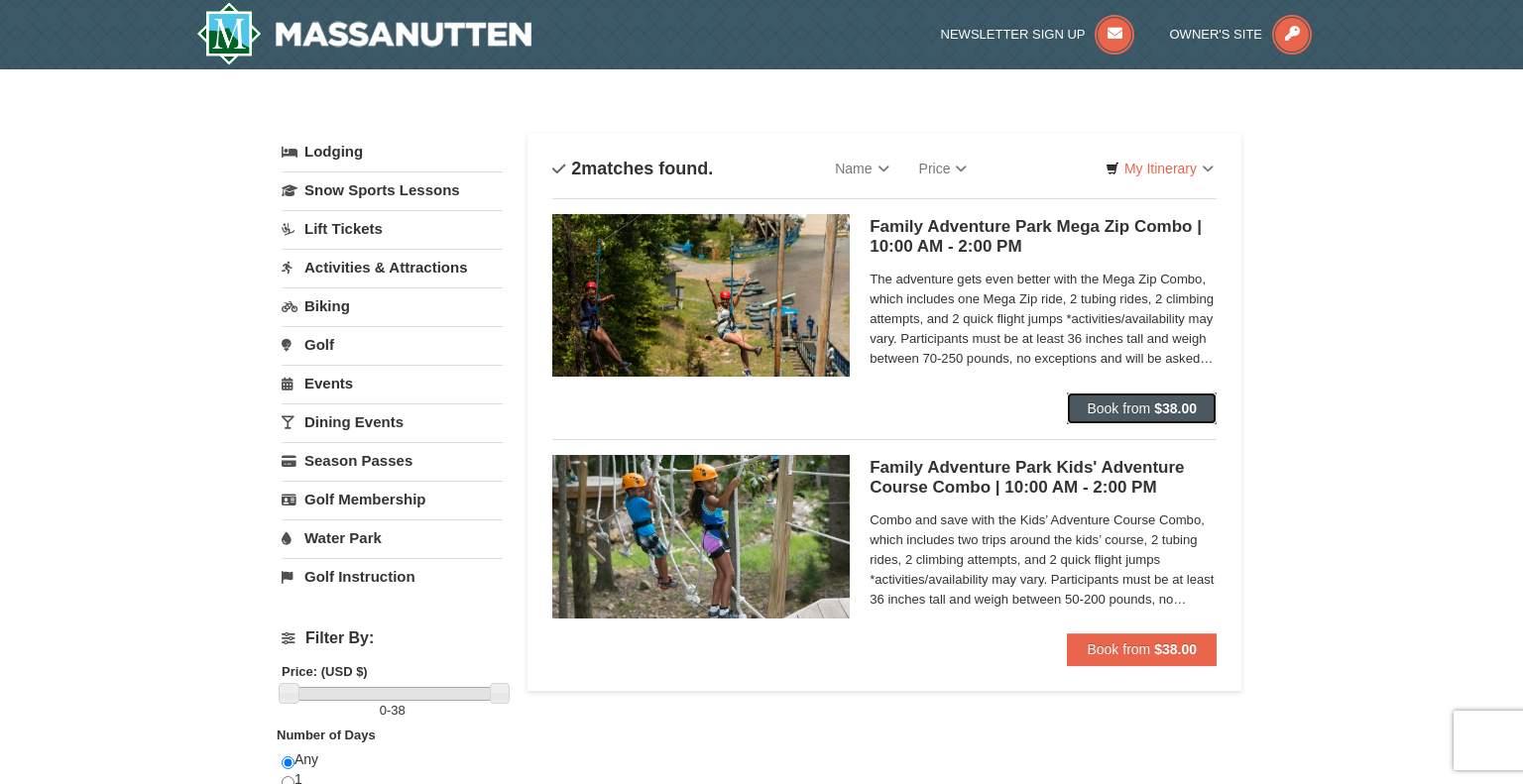 click on "$38.00" at bounding box center [1175, 408] 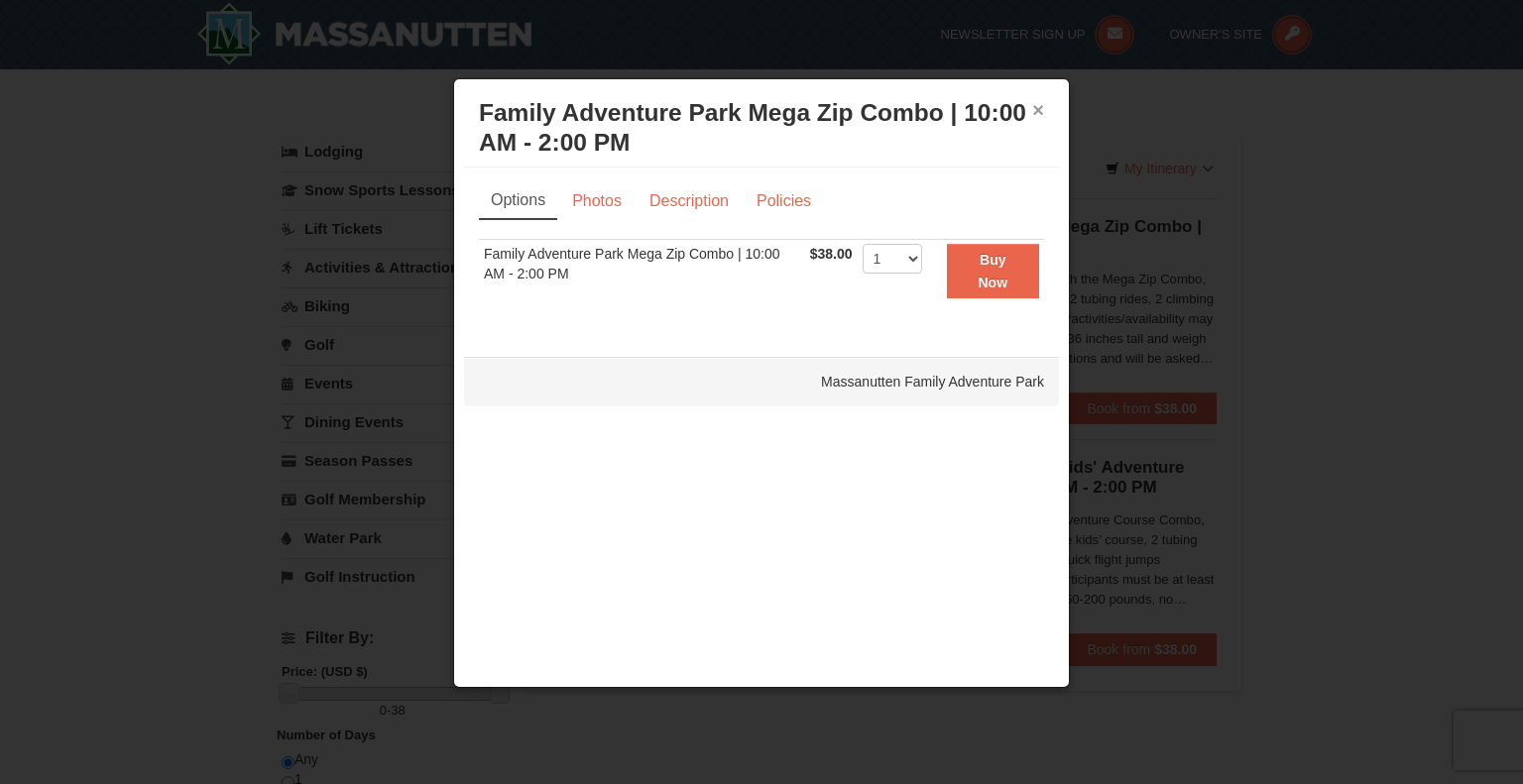 click on "×" at bounding box center [1038, 110] 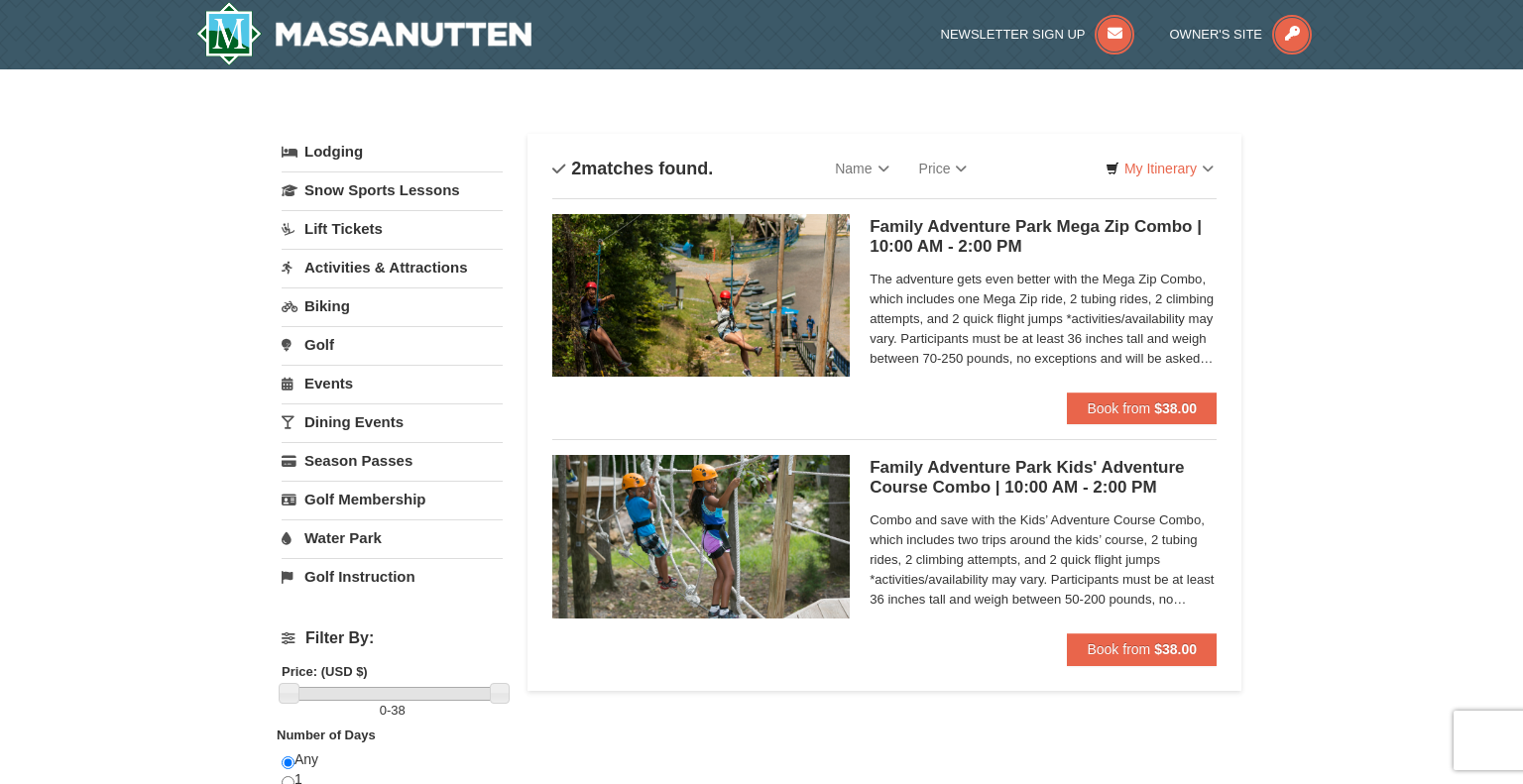 click on "The adventure gets even better with the Mega Zip Combo, which includes one Mega Zip ride, 2 tubing rides, 2 climbing attempts, and 2 quick flight jumps *activities/availability may vary. Participants must be at least 36 inches tall and weigh between 70-250 pounds, no exceptions and will be asked to weigh in to ensure they are within designated weight range. A signed waiver will be required from all participants; minors will need a parent or guardian to complete the waiver. Children 10 and younger need an adult to participate. Closed toed shoes are required." at bounding box center (1043, 319) 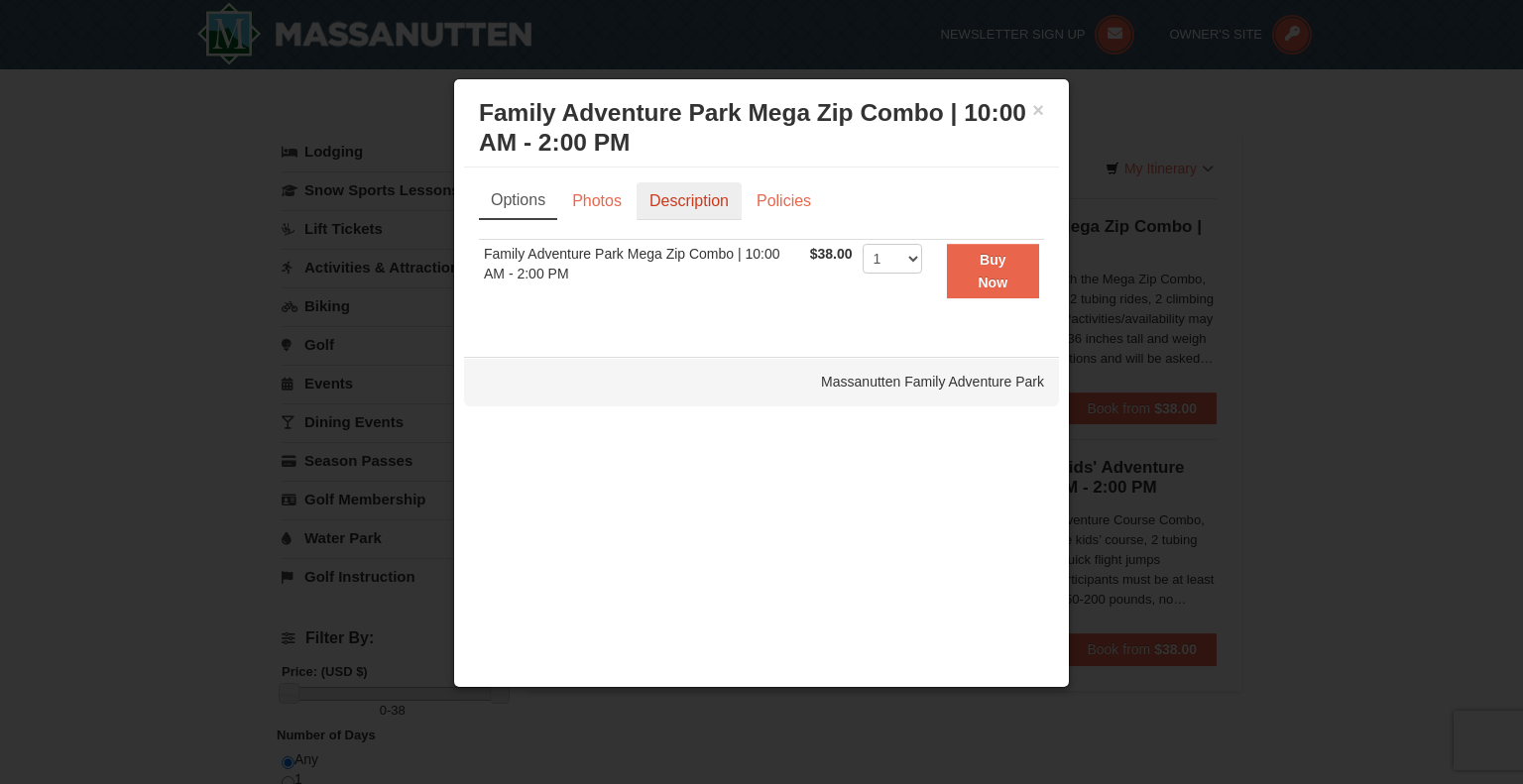 click on "Description" at bounding box center [689, 201] 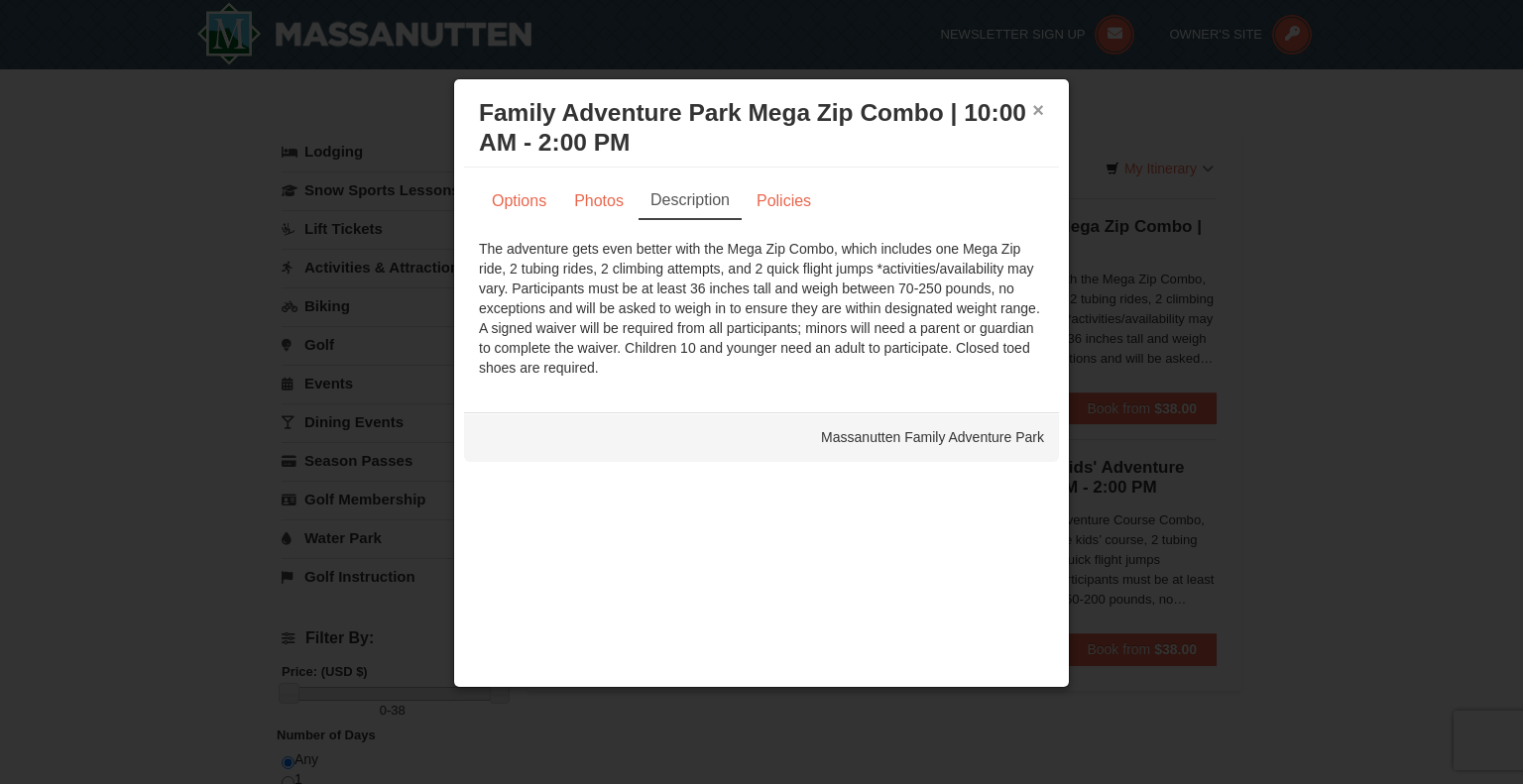click on "×" at bounding box center (1038, 110) 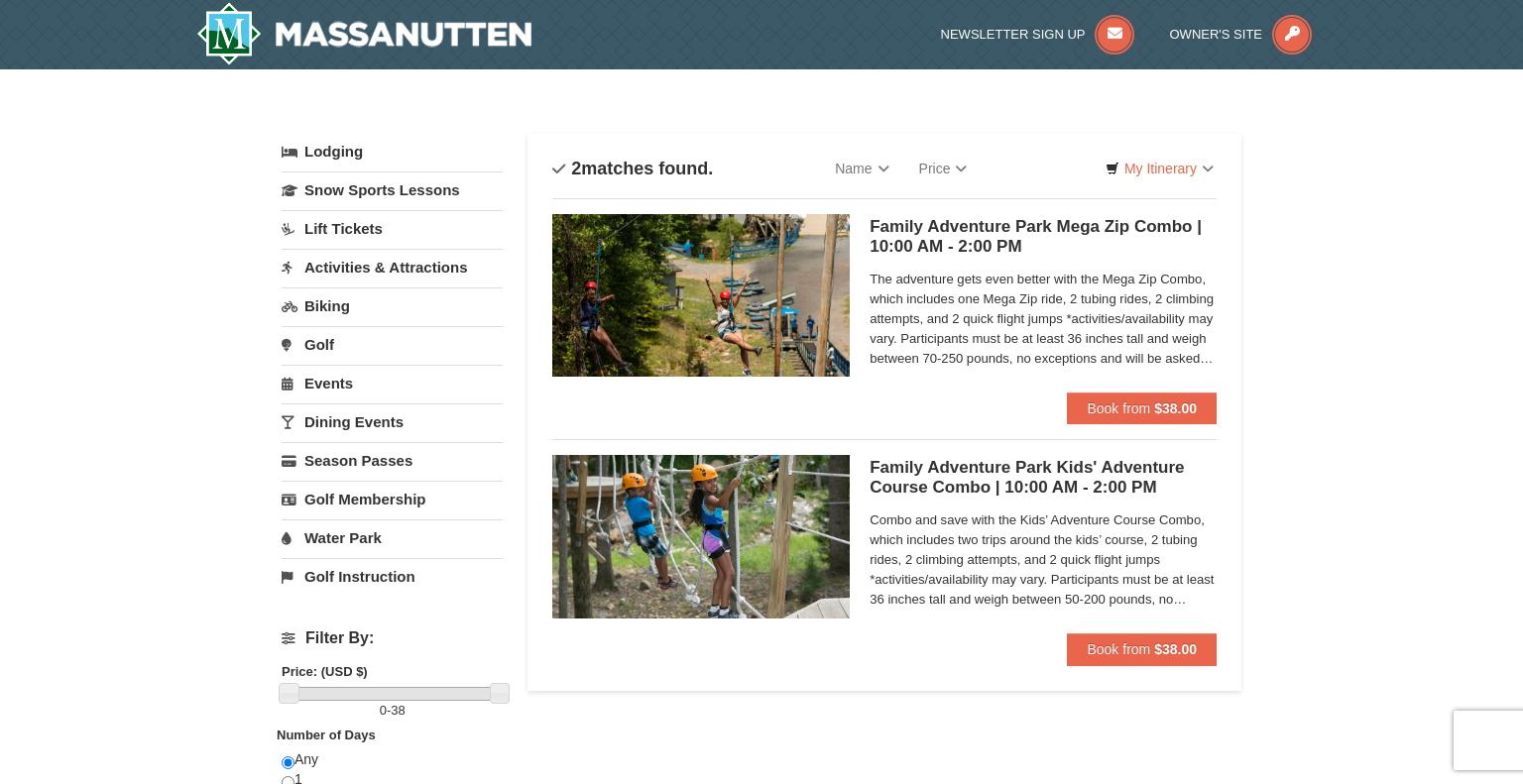 click on "The adventure gets even better with the Mega Zip Combo, which includes one Mega Zip ride, 2 tubing rides, 2 climbing attempts, and 2 quick flight jumps *activities/availability may vary. Participants must be at least 36 inches tall and weigh between 70-250 pounds, no exceptions and will be asked to weigh in to ensure they are within designated weight range. A signed waiver will be required from all participants; minors will need a parent or guardian to complete the waiver. Children 10 and younger need an adult to participate. Closed toed shoes are required." at bounding box center [1043, 319] 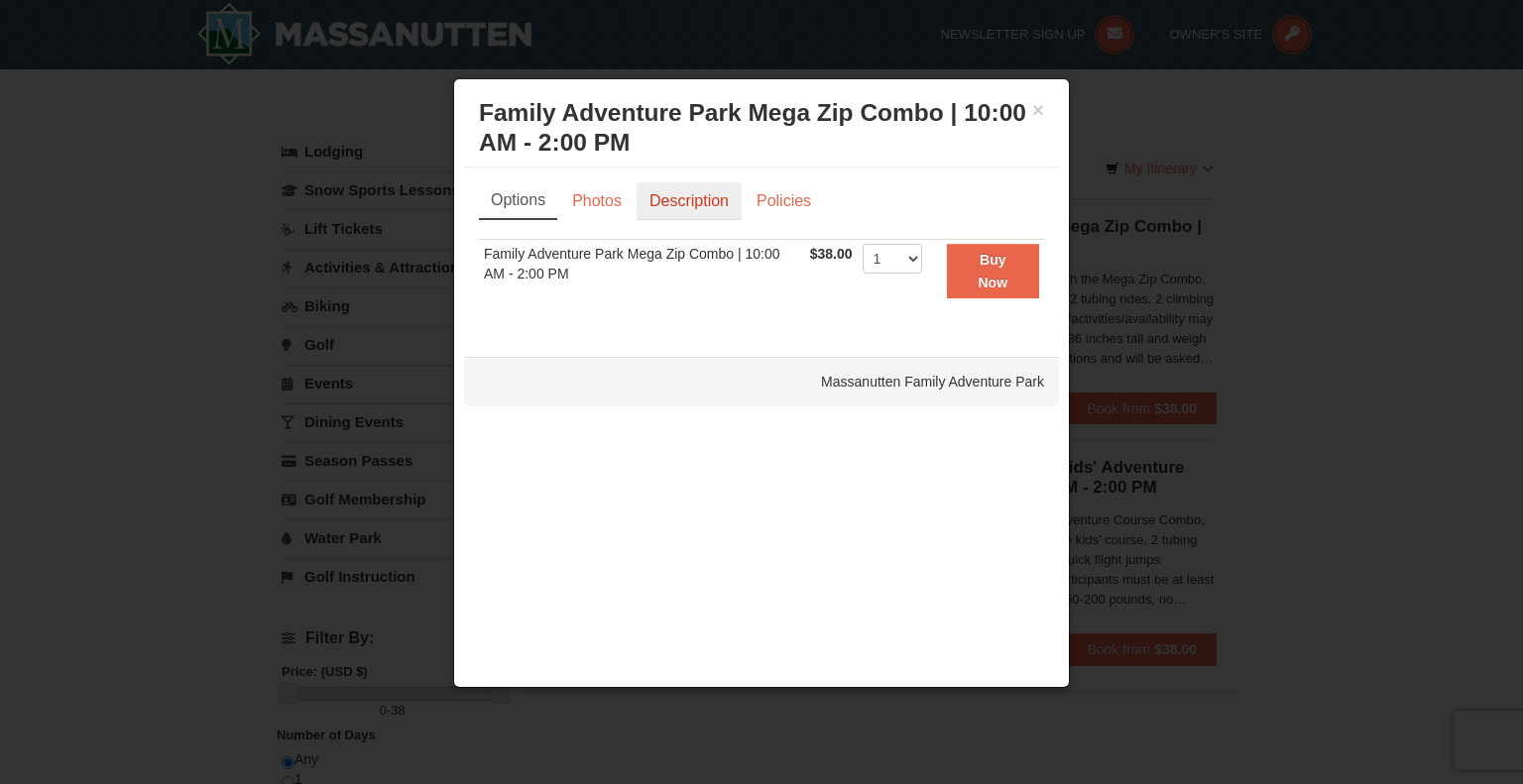 click on "Description" at bounding box center (689, 201) 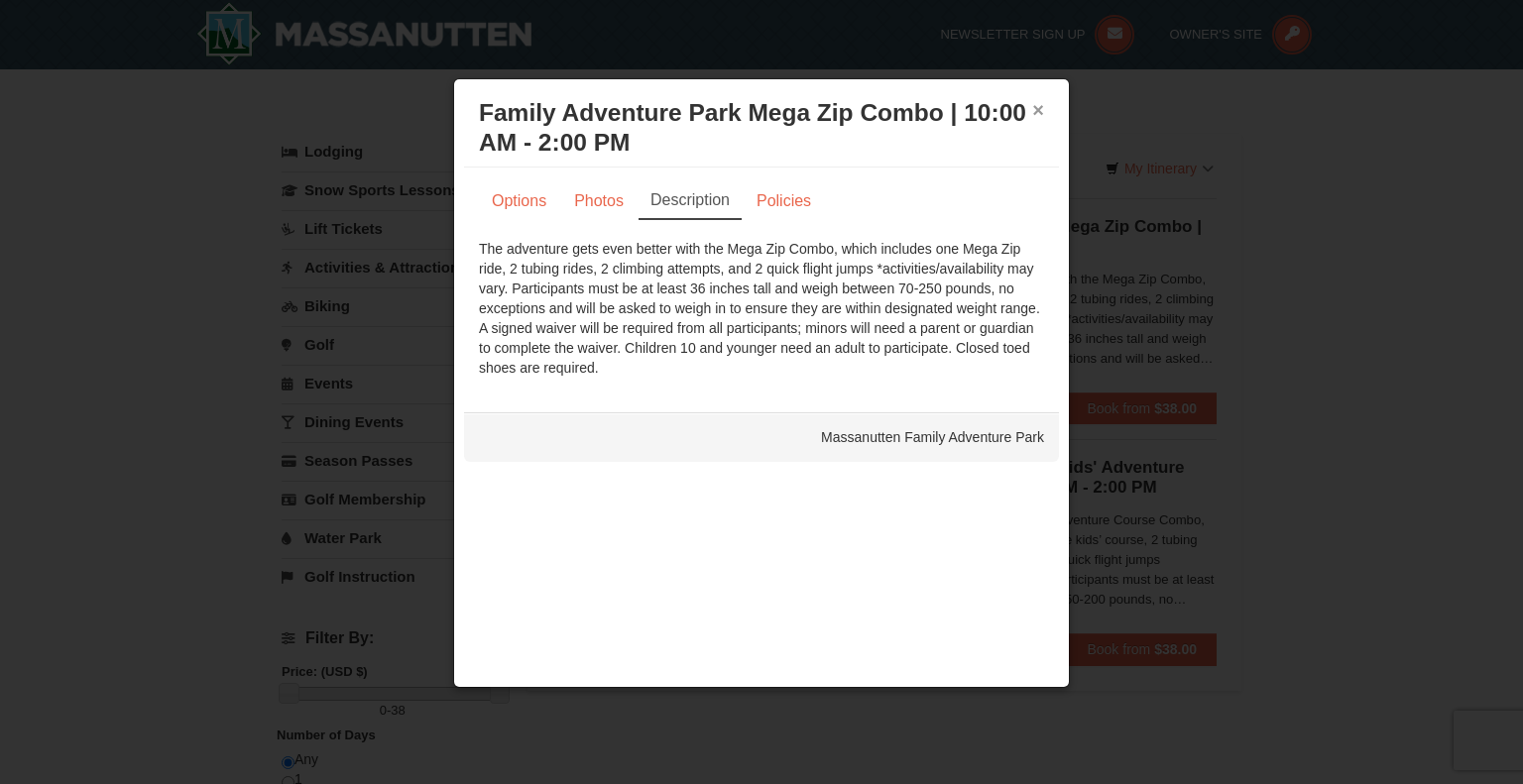 click on "×" at bounding box center (1038, 110) 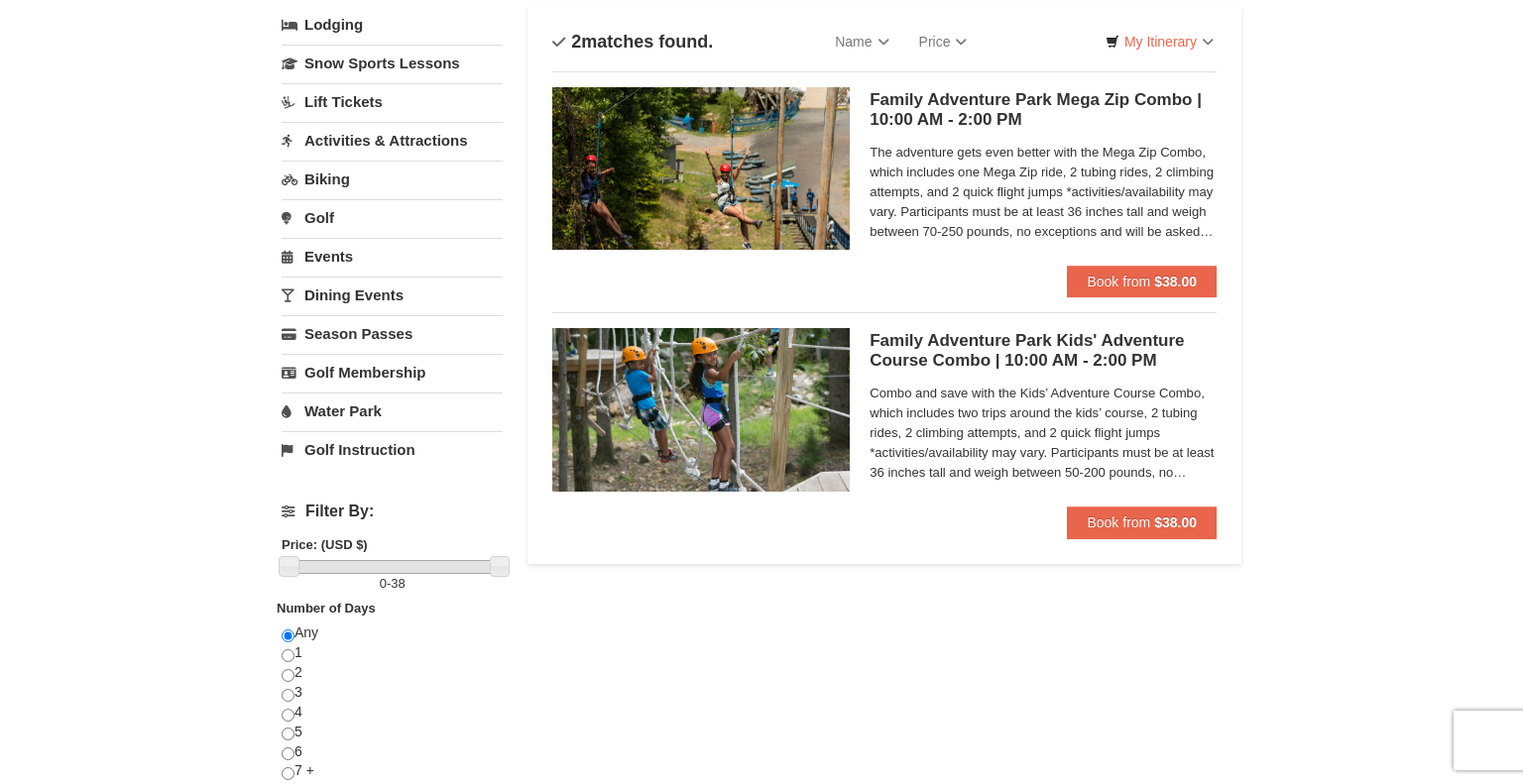 scroll, scrollTop: 124, scrollLeft: 0, axis: vertical 